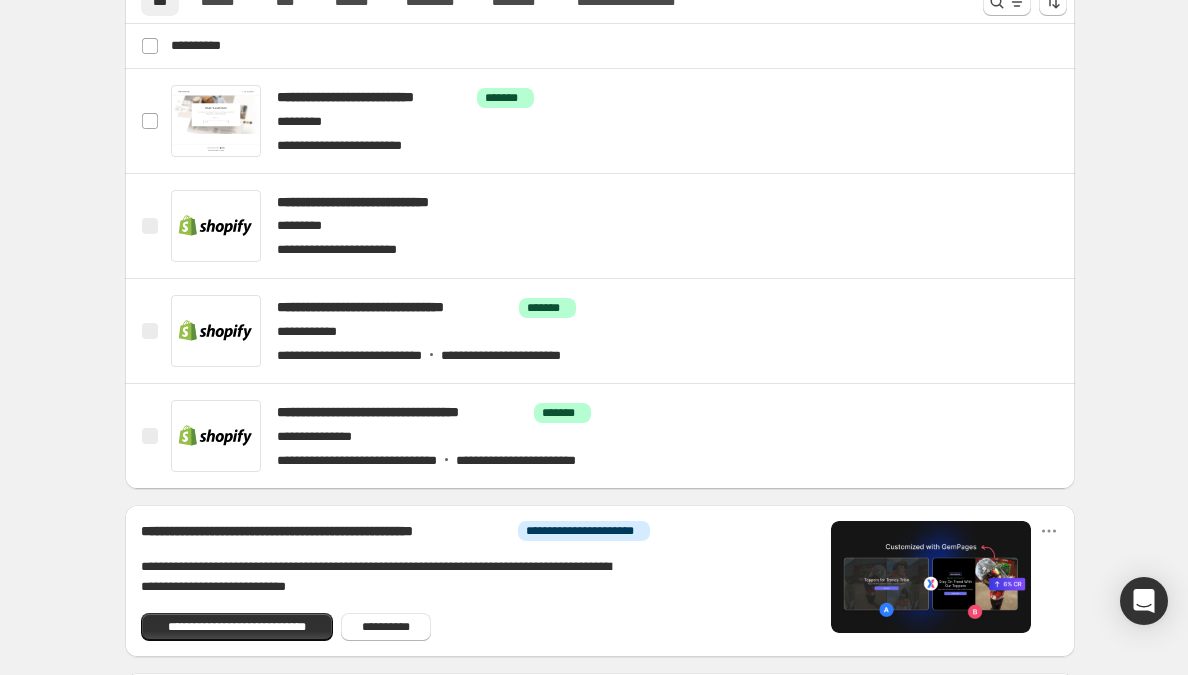 scroll, scrollTop: 663, scrollLeft: 0, axis: vertical 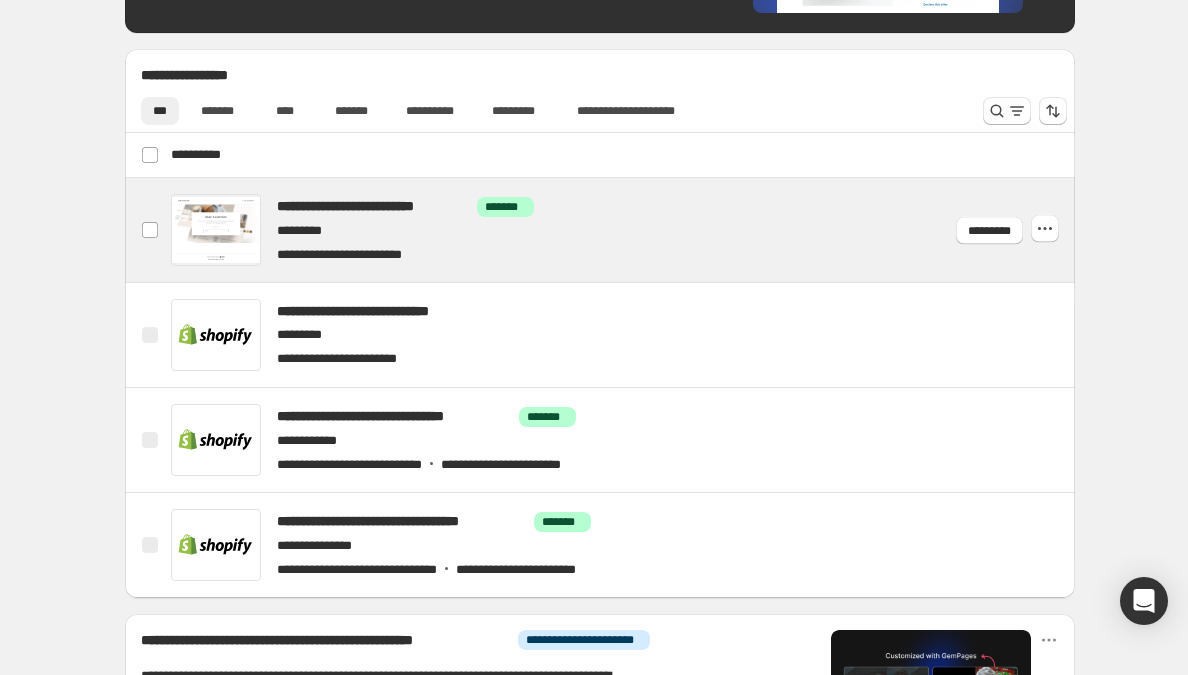 drag, startPoint x: 0, startPoint y: 0, endPoint x: 226, endPoint y: 220, distance: 315.39816 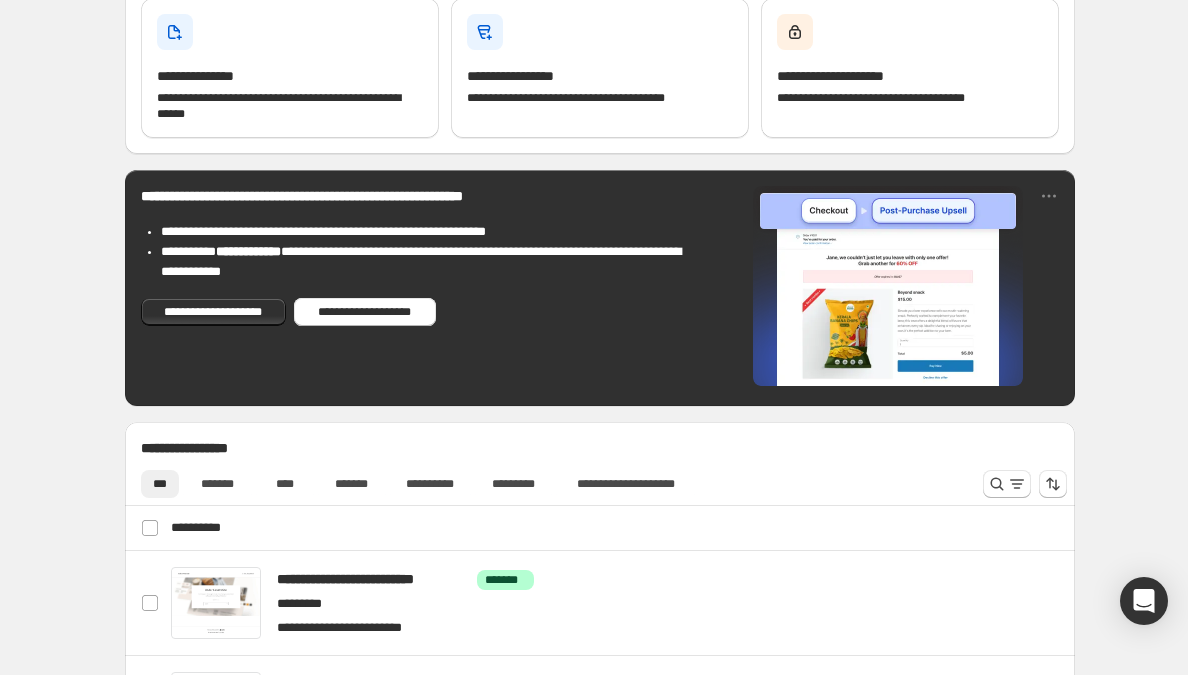 scroll, scrollTop: 460, scrollLeft: 0, axis: vertical 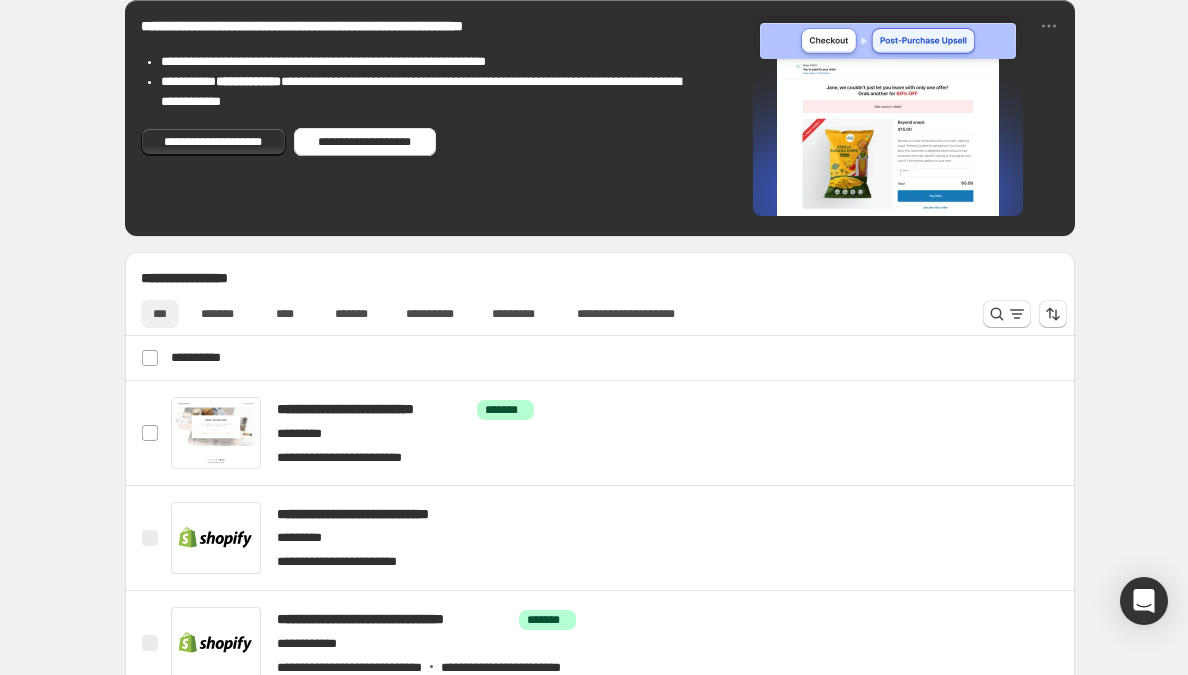 click on "*******" at bounding box center (217, 314) 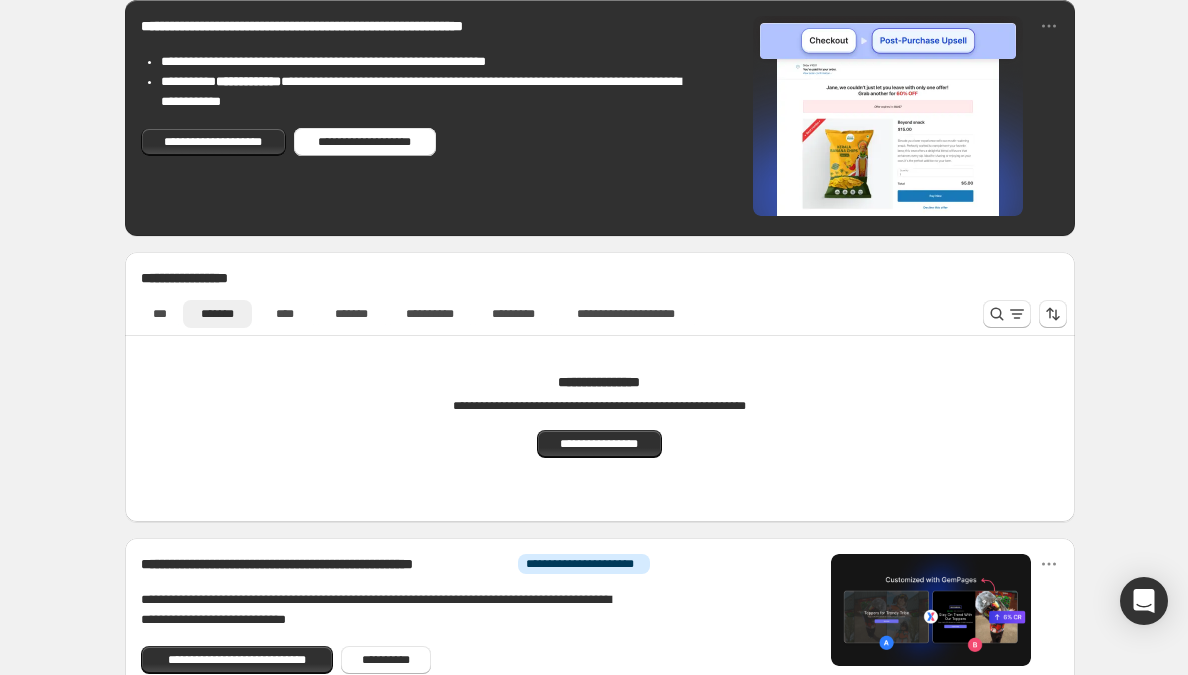 click on "***" at bounding box center (160, 314) 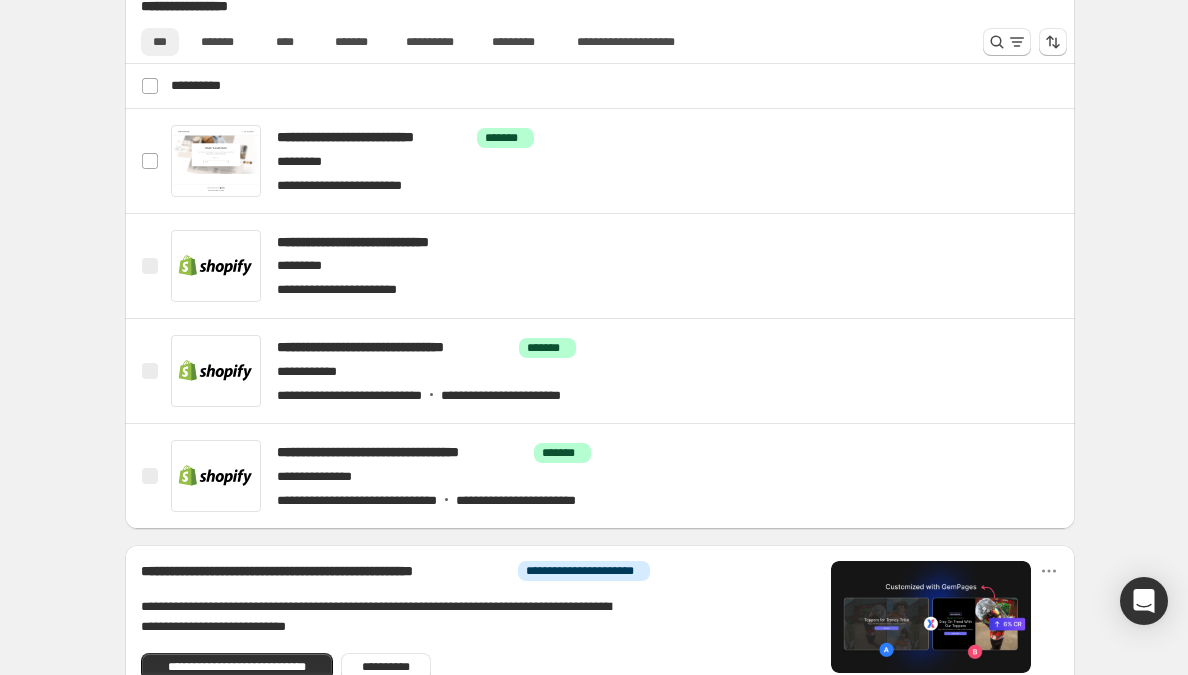 scroll, scrollTop: 731, scrollLeft: 0, axis: vertical 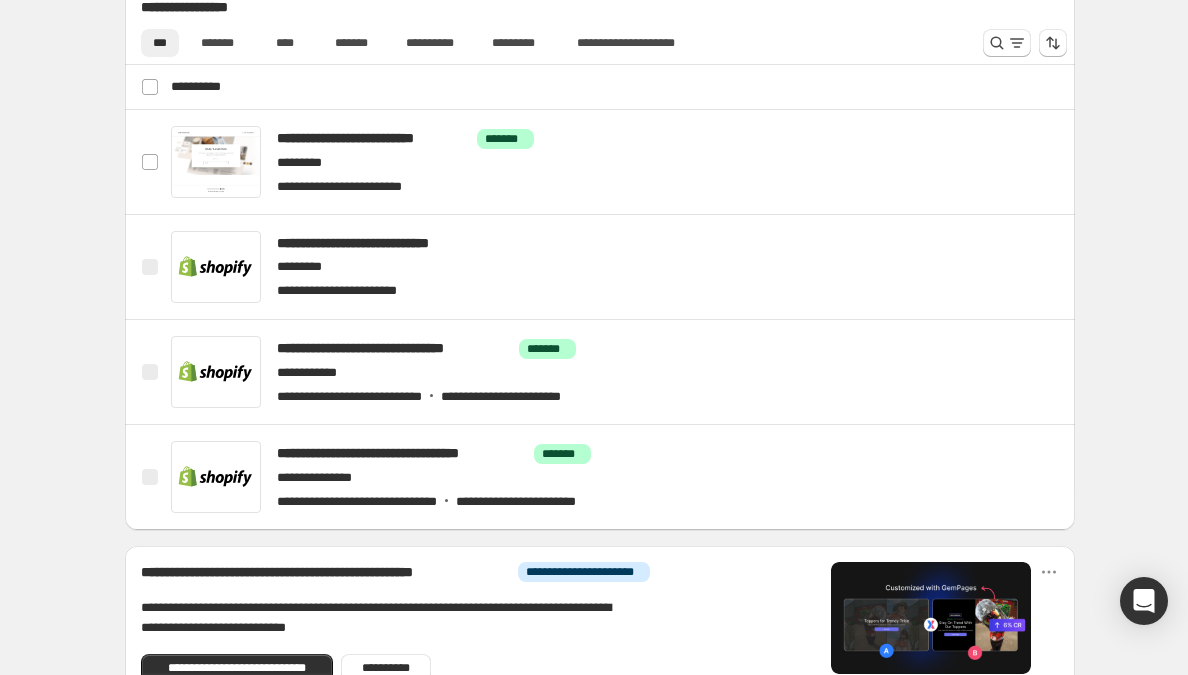 click on "****" at bounding box center [285, 43] 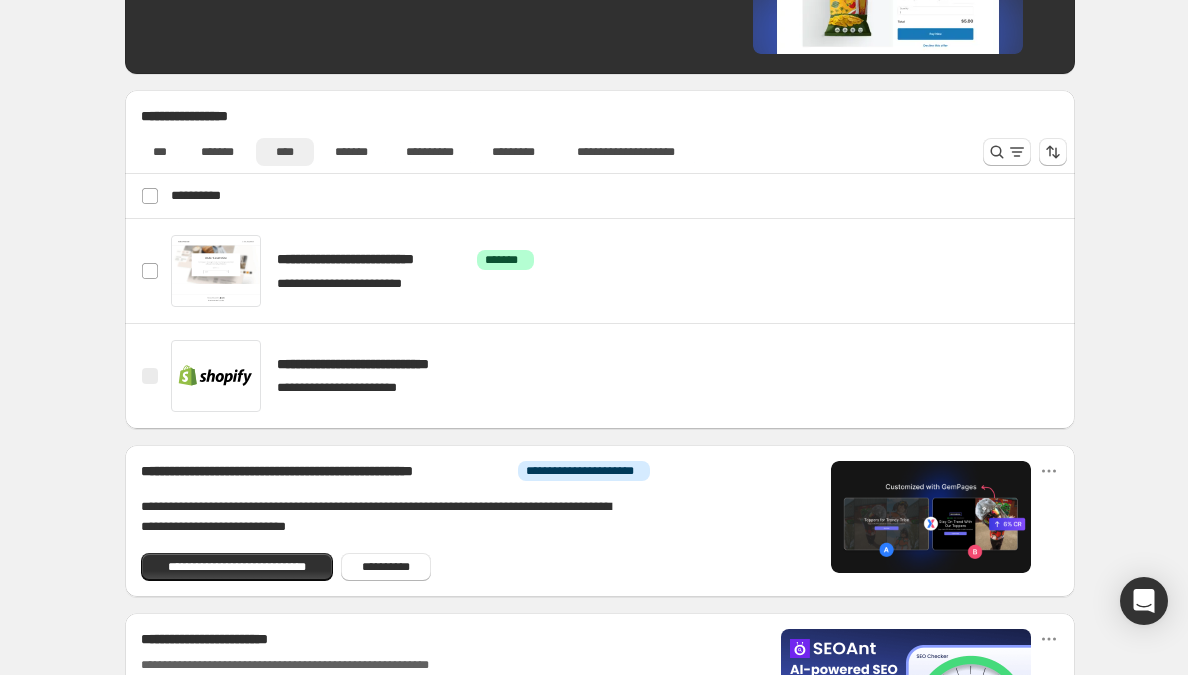 scroll, scrollTop: 621, scrollLeft: 0, axis: vertical 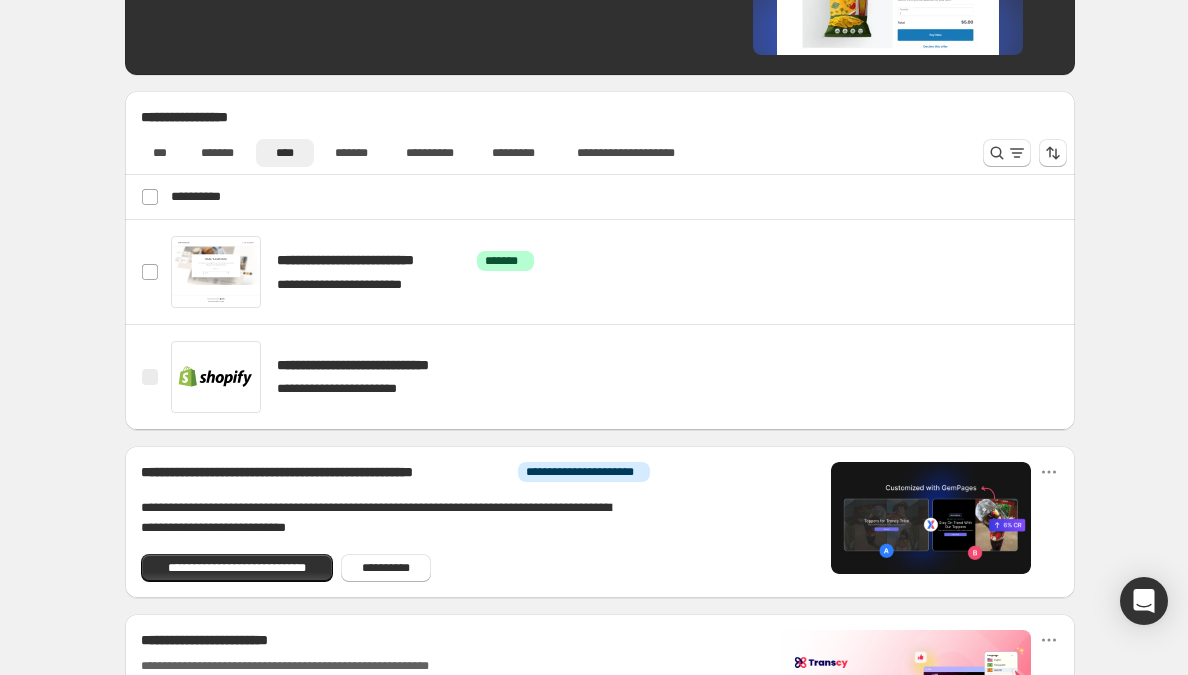 click at bounding box center (623, 272) 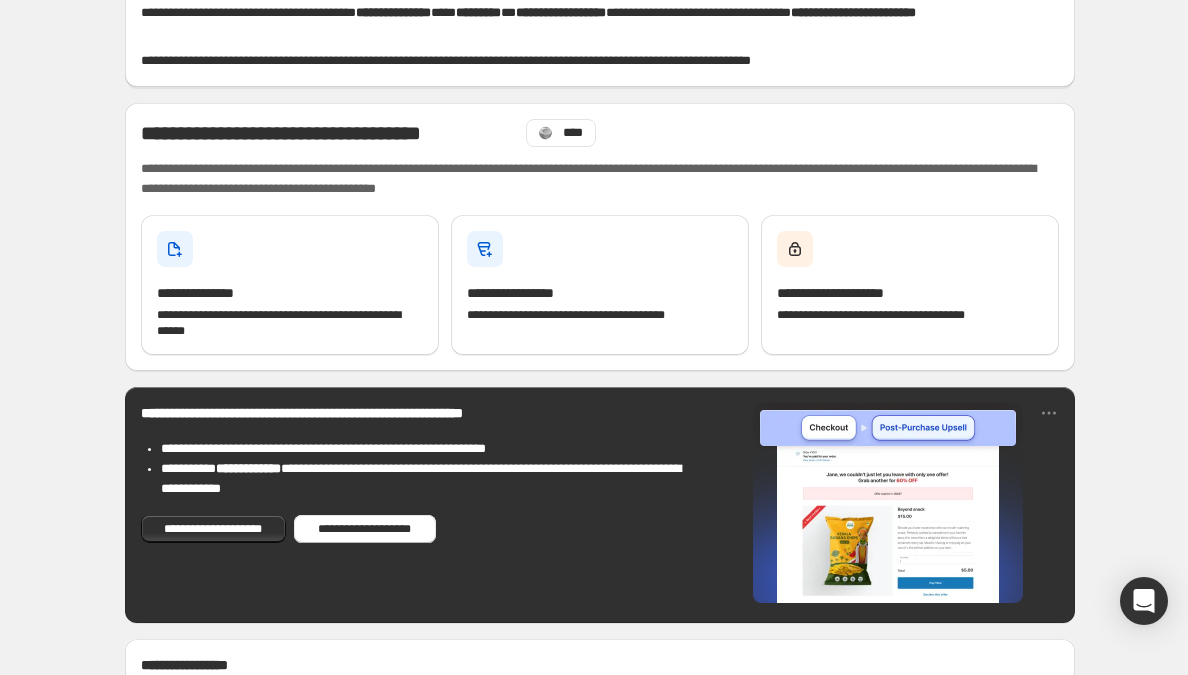 scroll, scrollTop: 107, scrollLeft: 0, axis: vertical 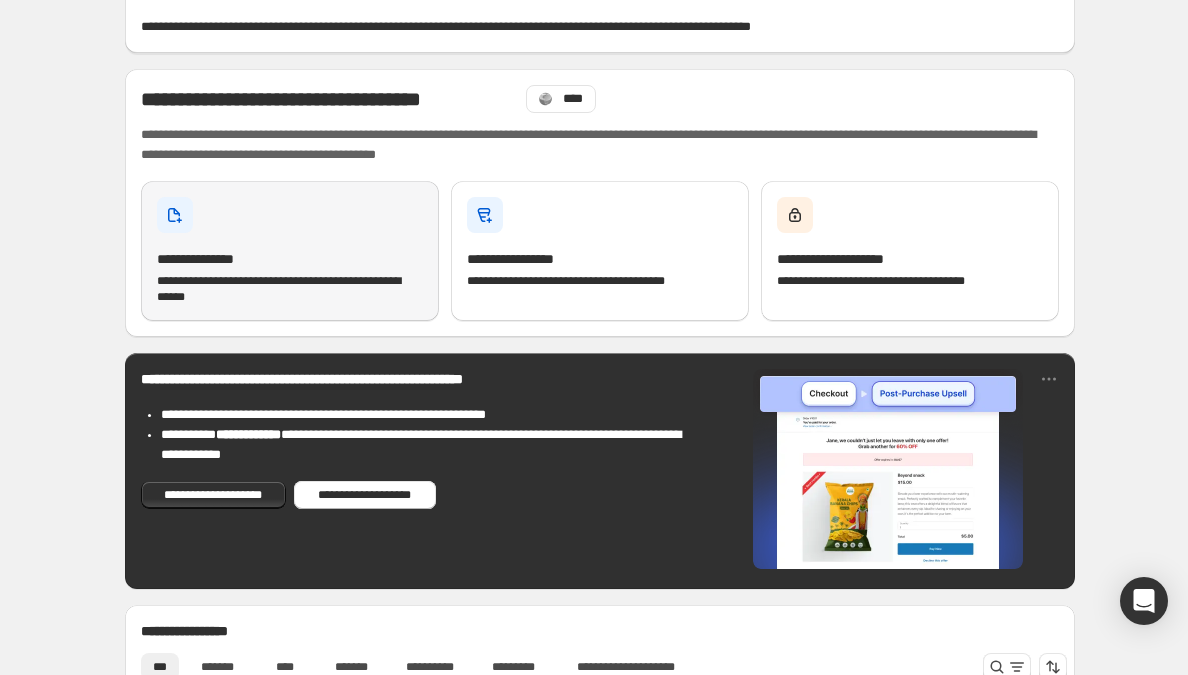 drag, startPoint x: 0, startPoint y: 0, endPoint x: 288, endPoint y: 265, distance: 391.3681 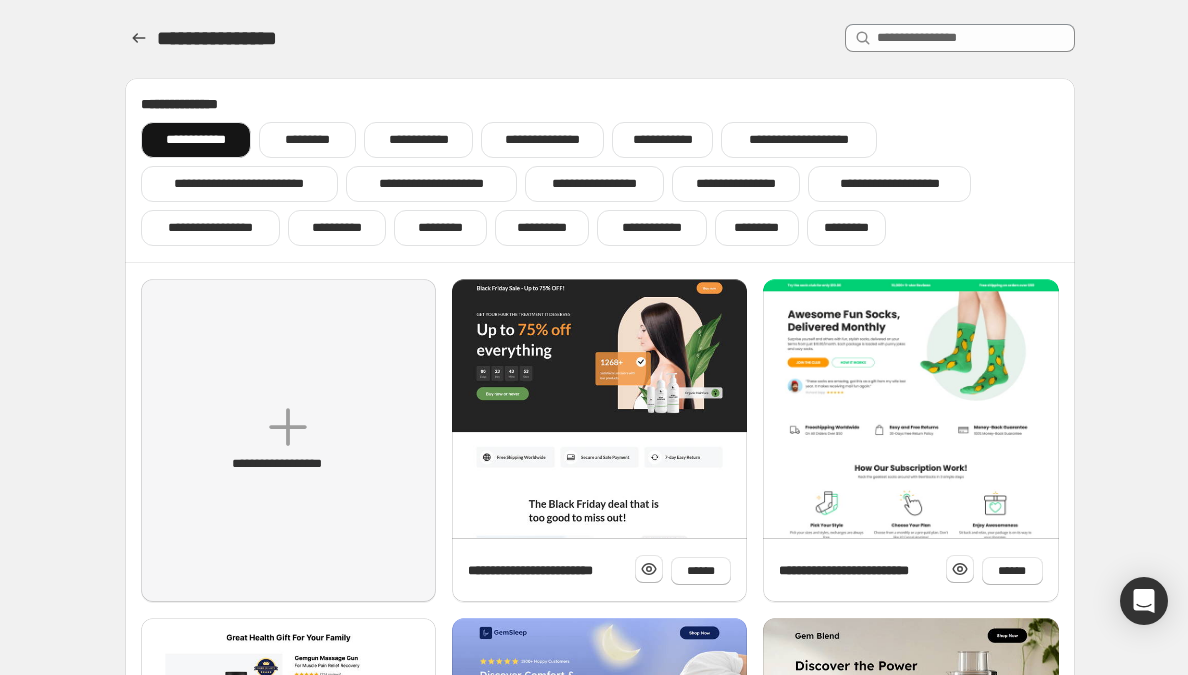 click at bounding box center (599, 1060) 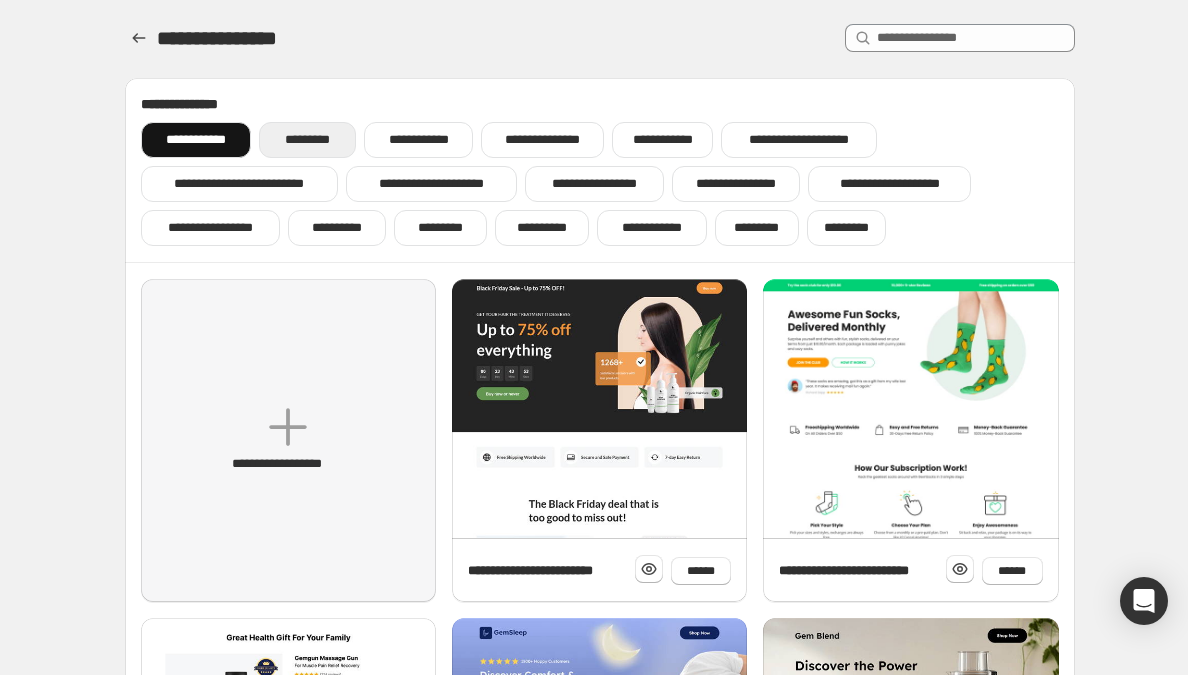 drag, startPoint x: 288, startPoint y: 265, endPoint x: 316, endPoint y: 140, distance: 128.09763 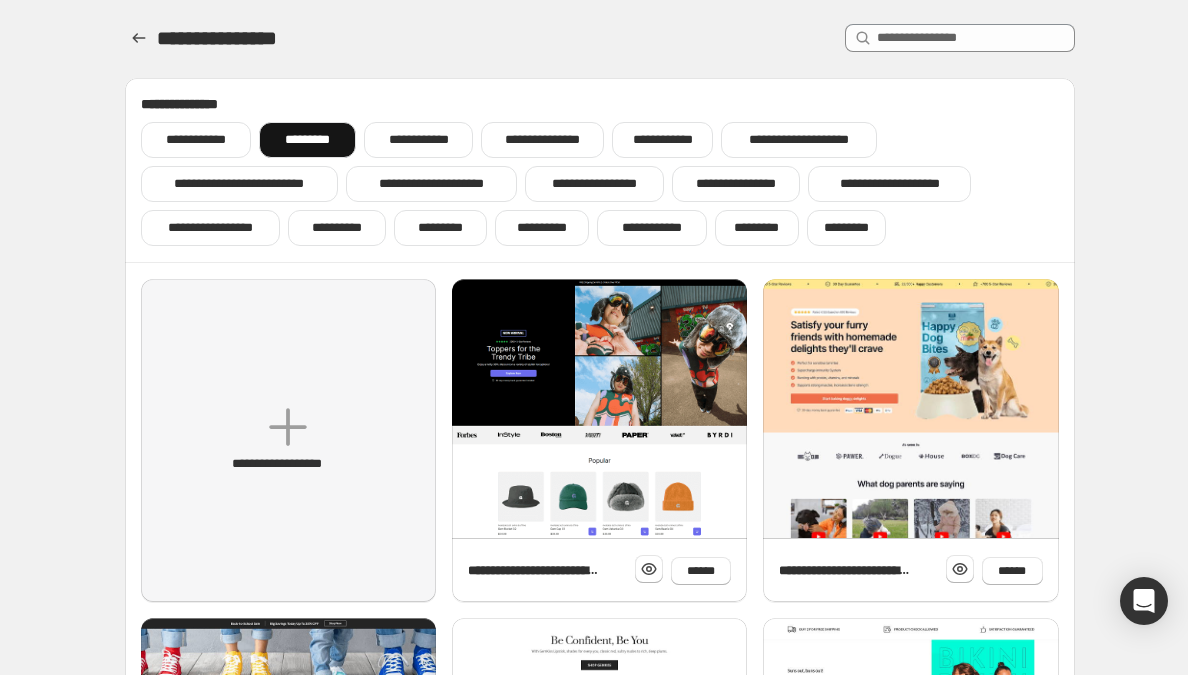 click on "**********" at bounding box center [196, 140] 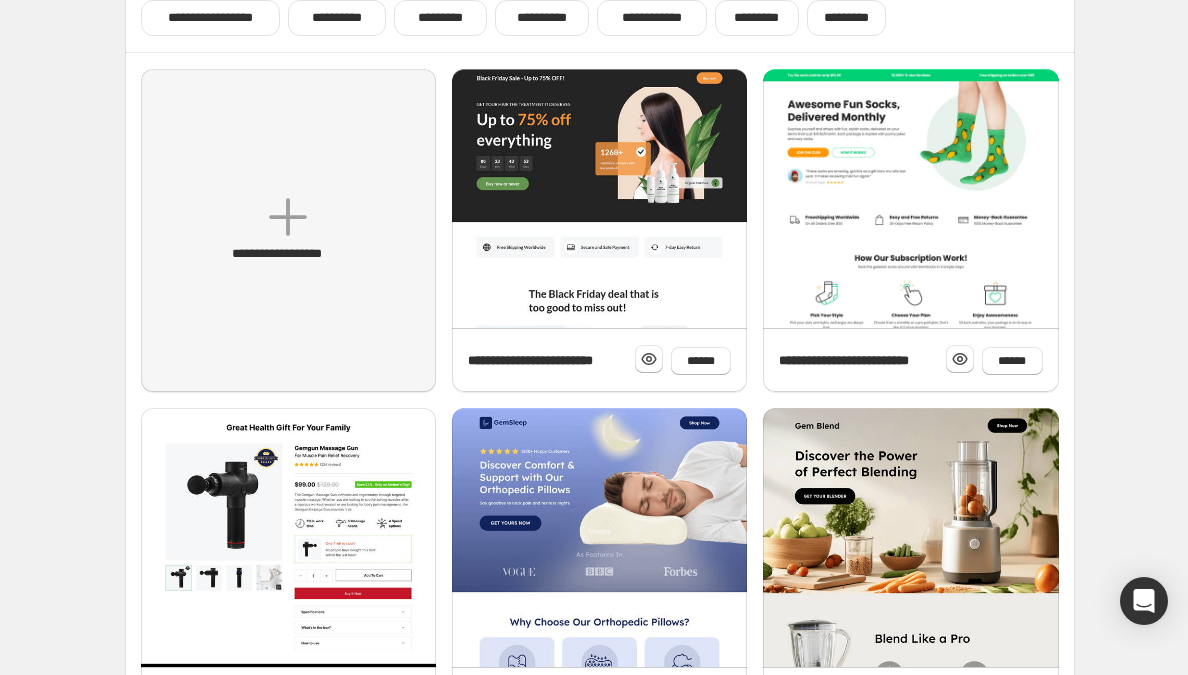 scroll, scrollTop: 186, scrollLeft: 0, axis: vertical 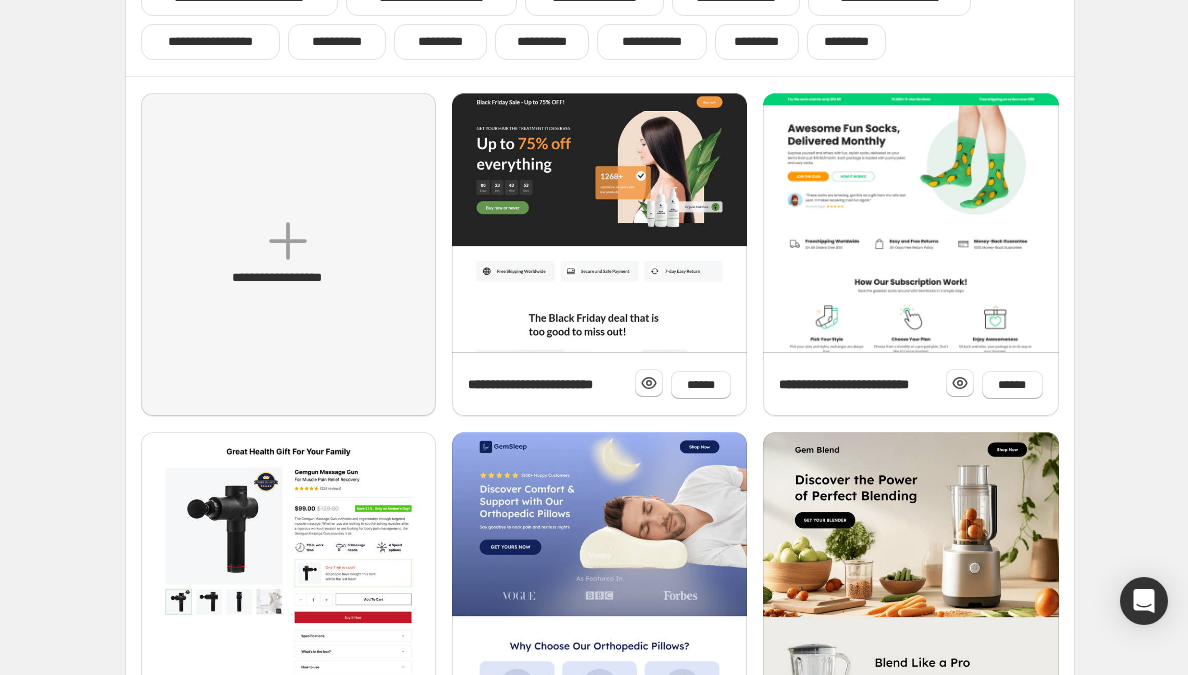 click on "**********" at bounding box center [600, -16] 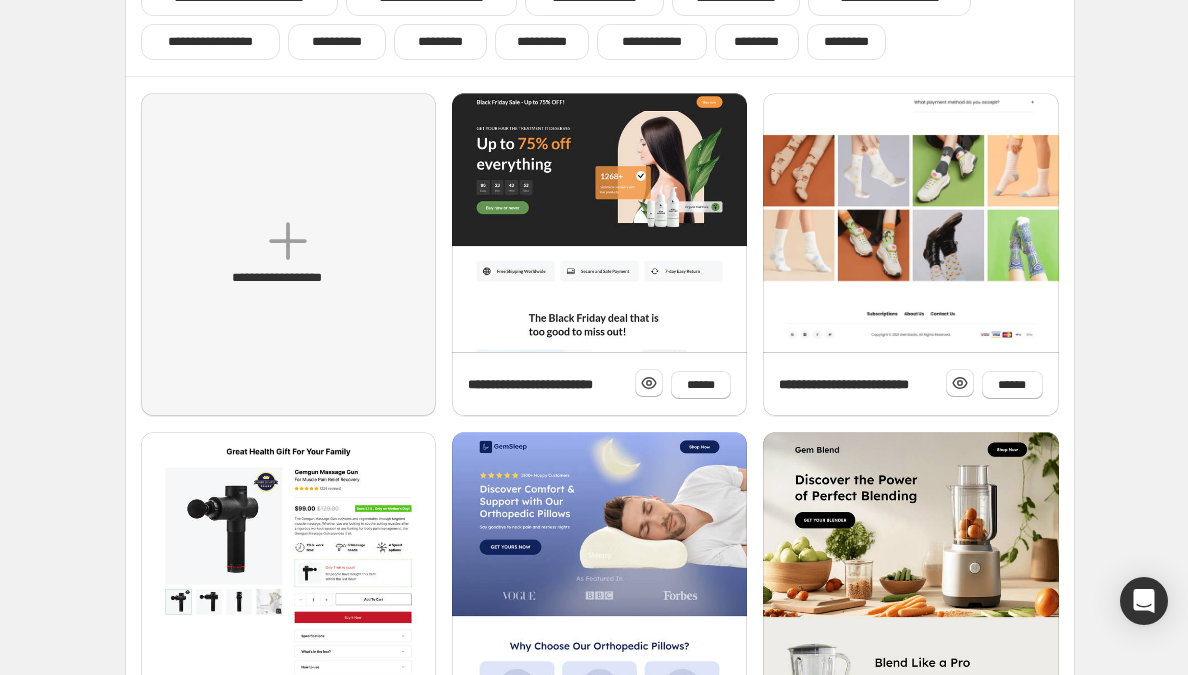 click at bounding box center (910, -338) 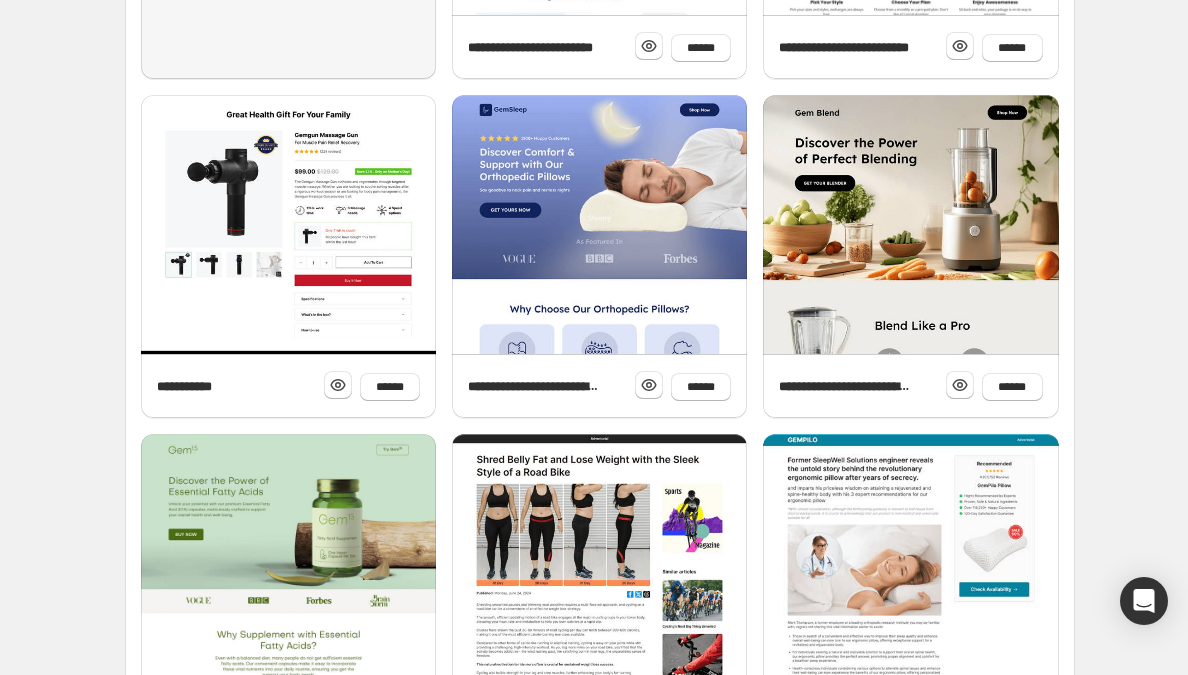 scroll, scrollTop: 538, scrollLeft: 0, axis: vertical 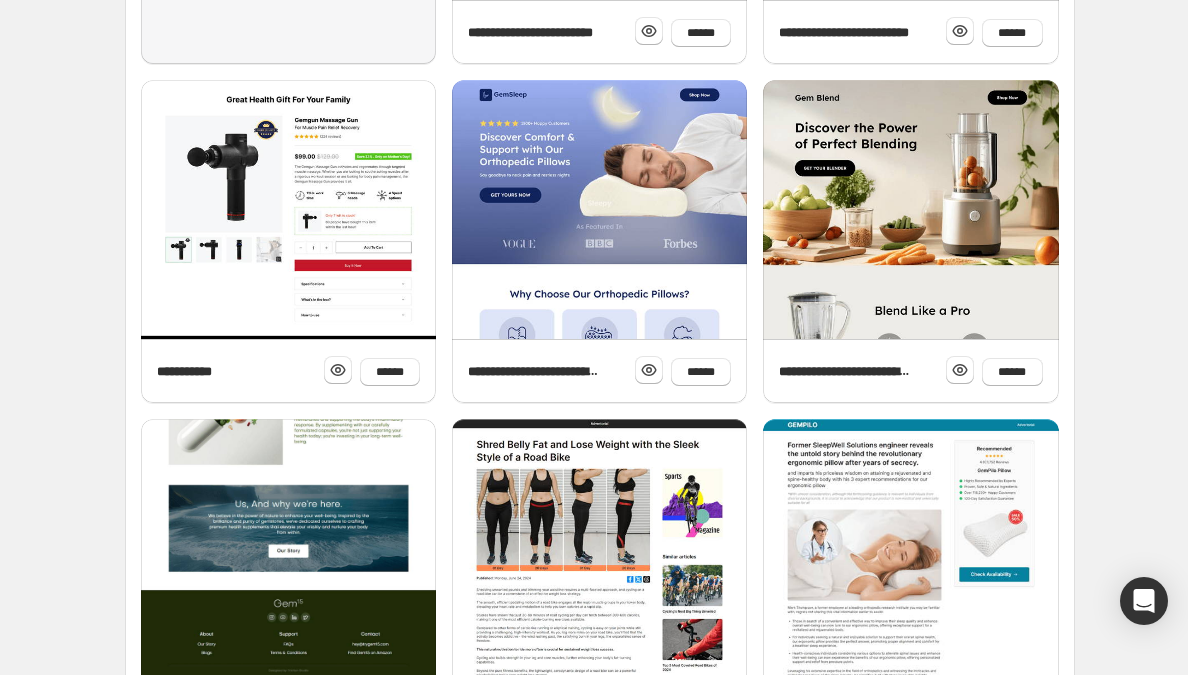 click at bounding box center (288, 58) 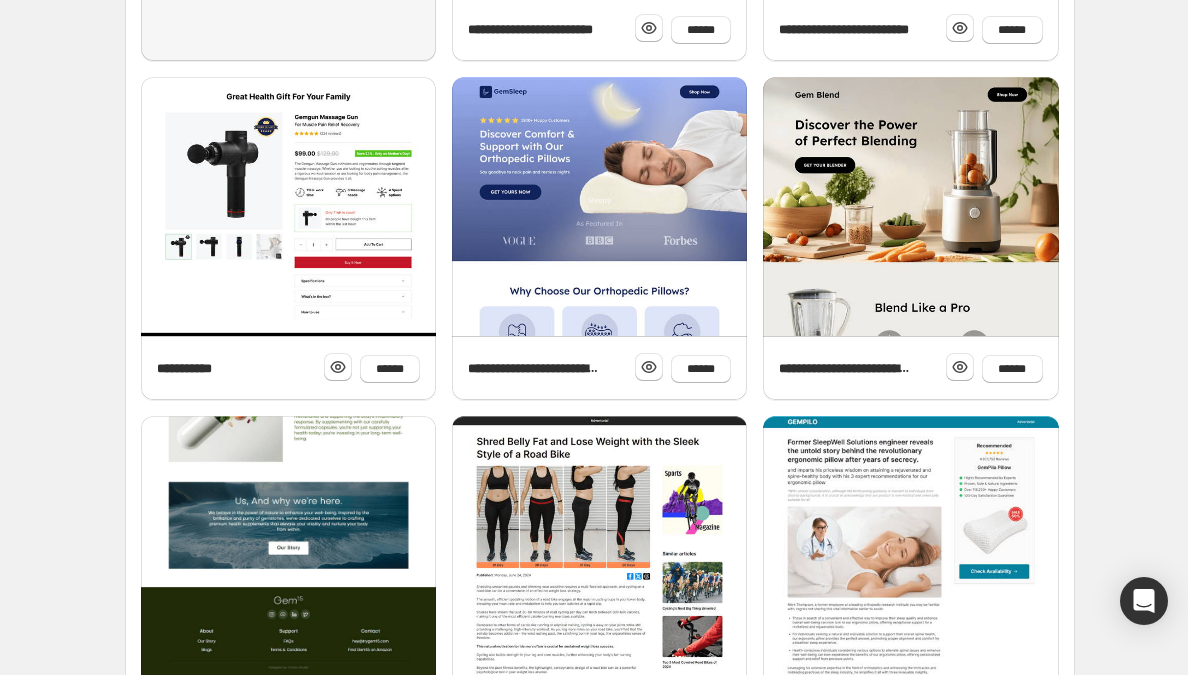 scroll, scrollTop: 542, scrollLeft: 0, axis: vertical 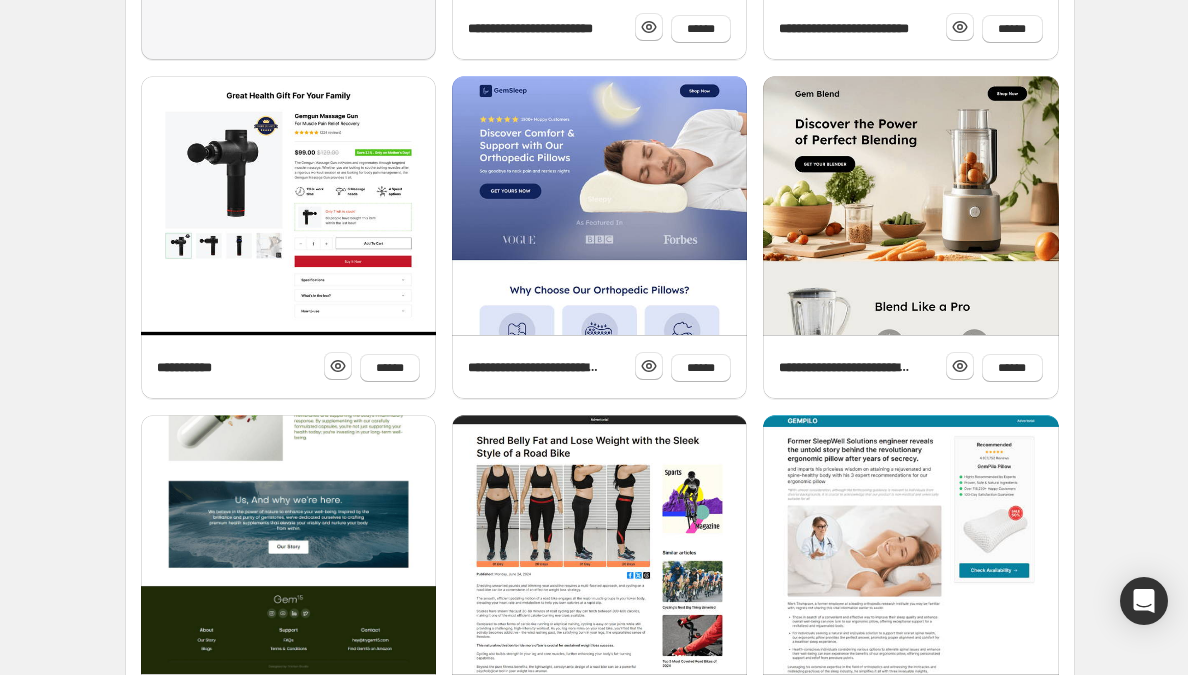 drag, startPoint x: 316, startPoint y: 140, endPoint x: 843, endPoint y: 235, distance: 535.49414 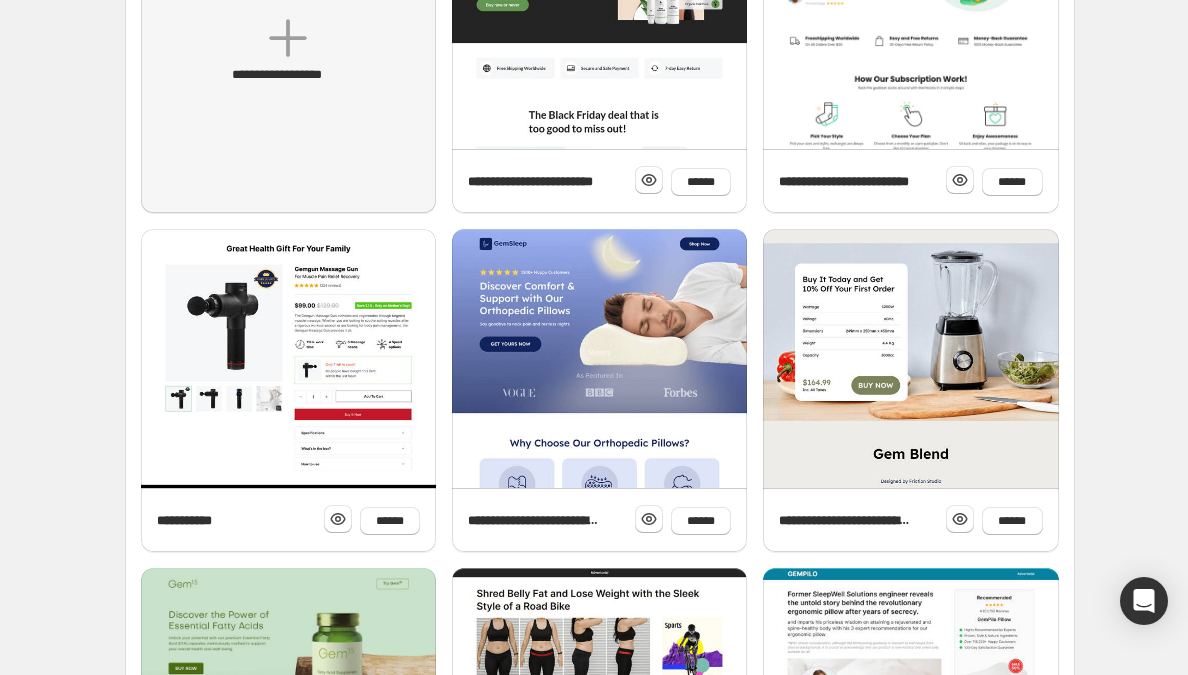 scroll, scrollTop: 390, scrollLeft: 0, axis: vertical 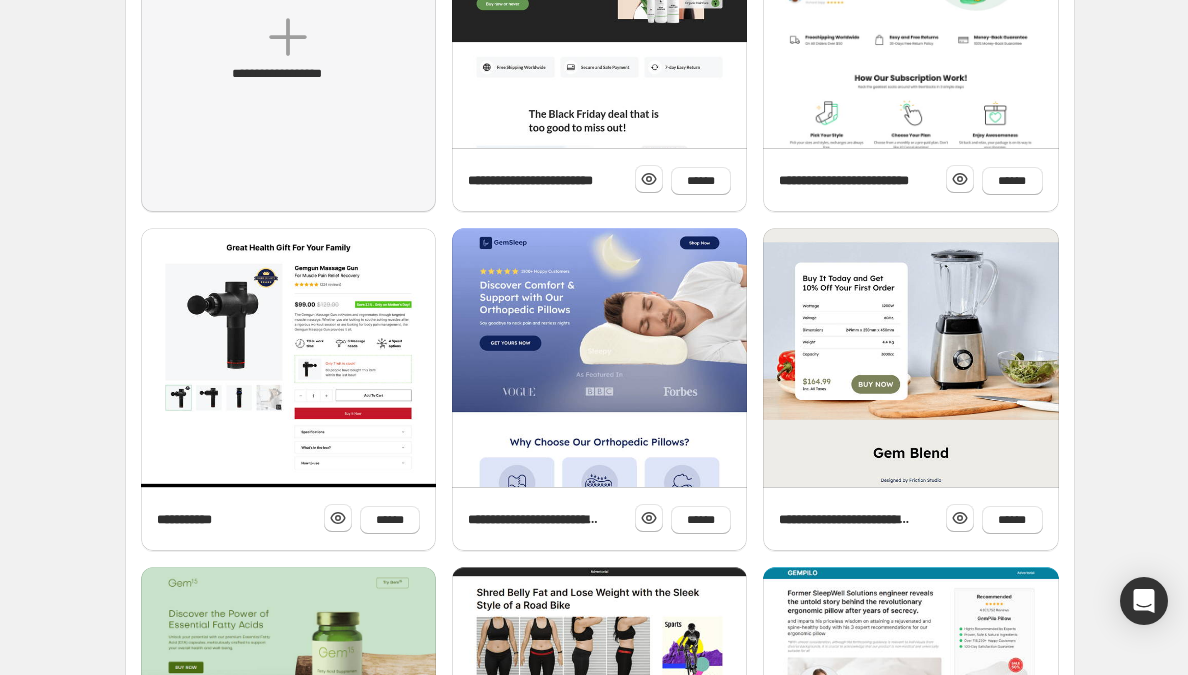 click at bounding box center [910, -275] 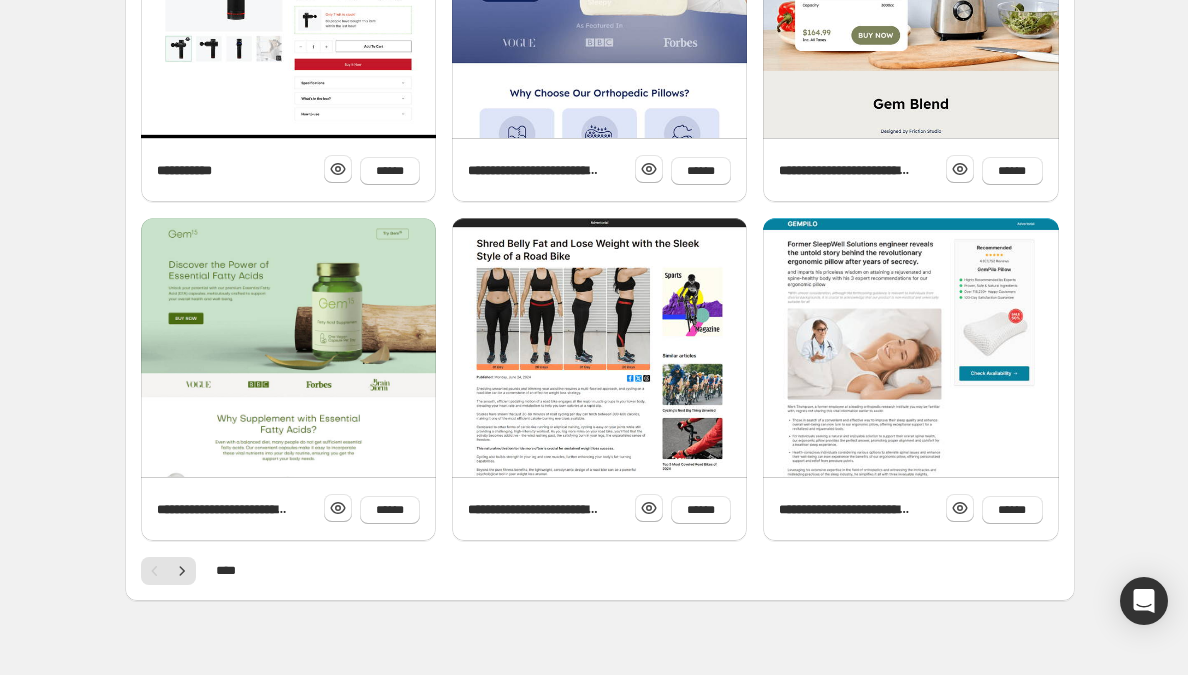 scroll, scrollTop: 765, scrollLeft: 0, axis: vertical 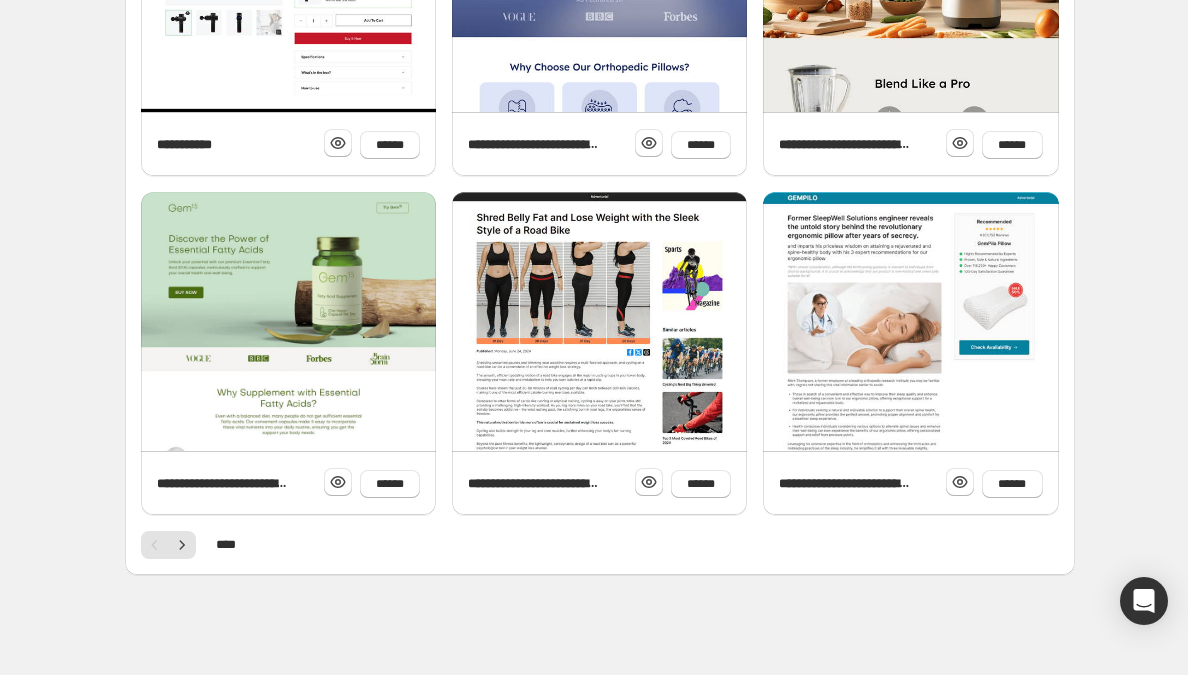 click 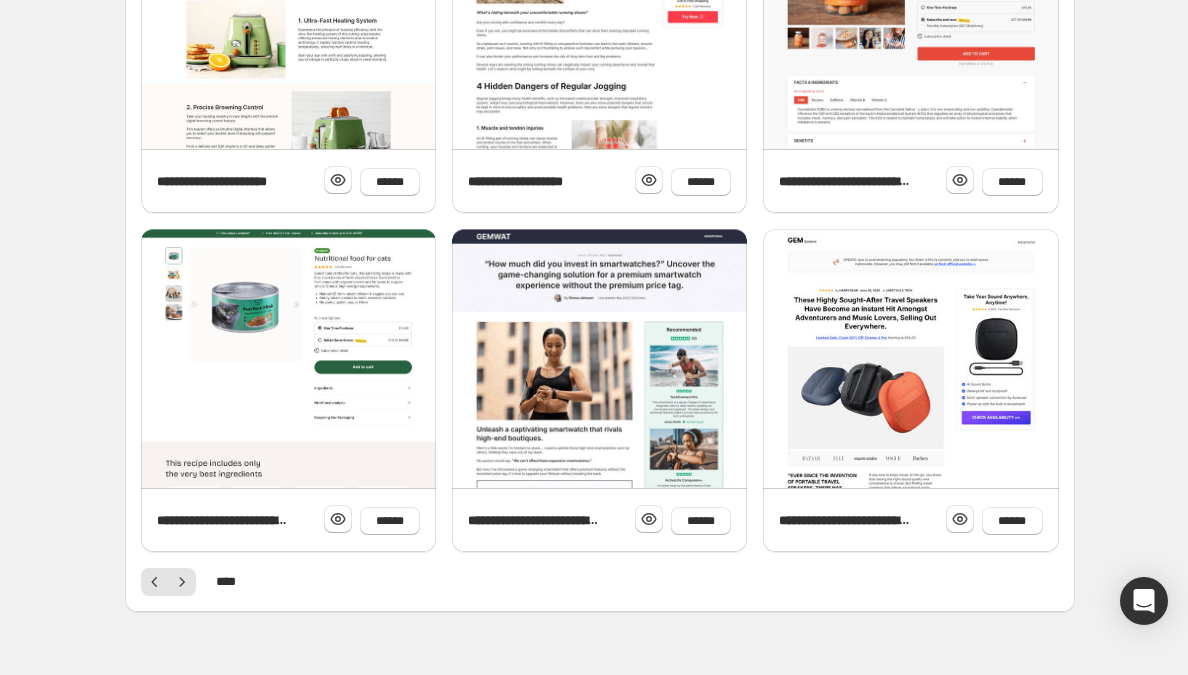 scroll, scrollTop: 765, scrollLeft: 0, axis: vertical 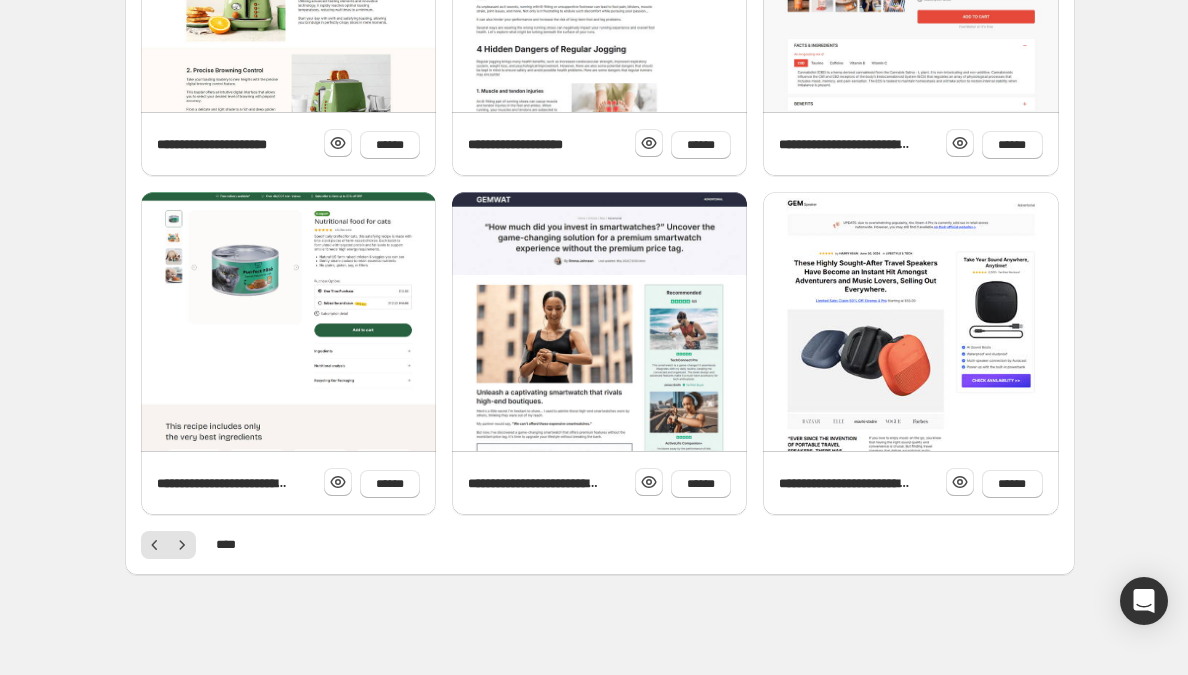 click 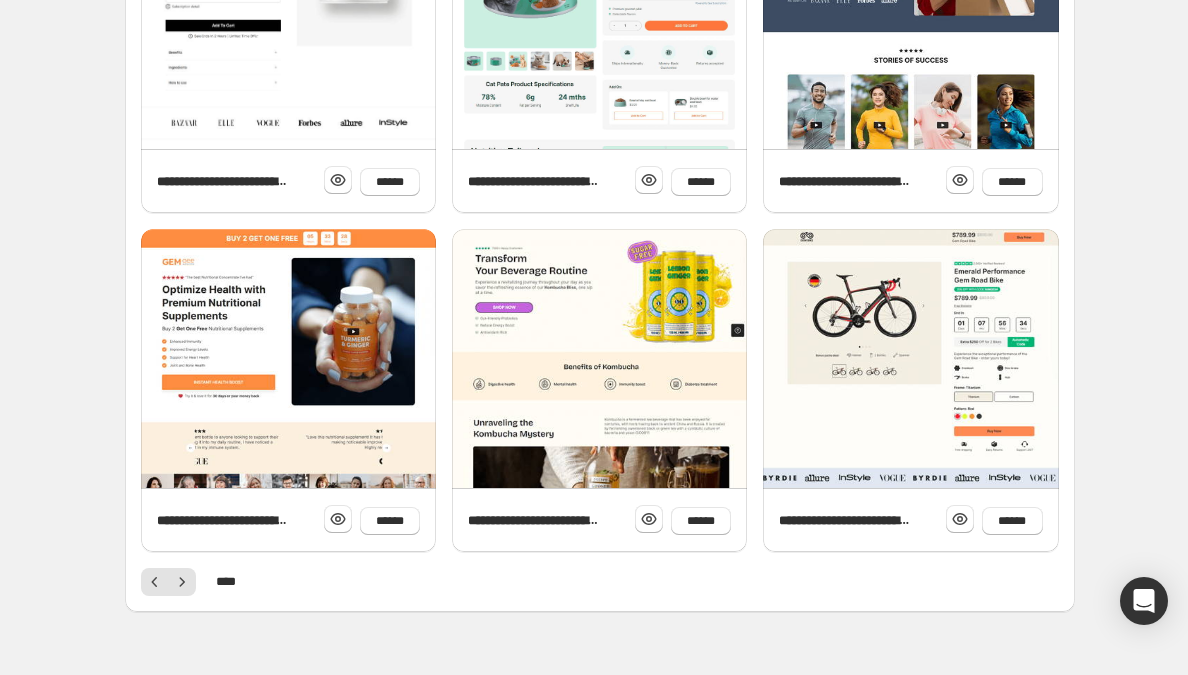 scroll, scrollTop: 718, scrollLeft: 0, axis: vertical 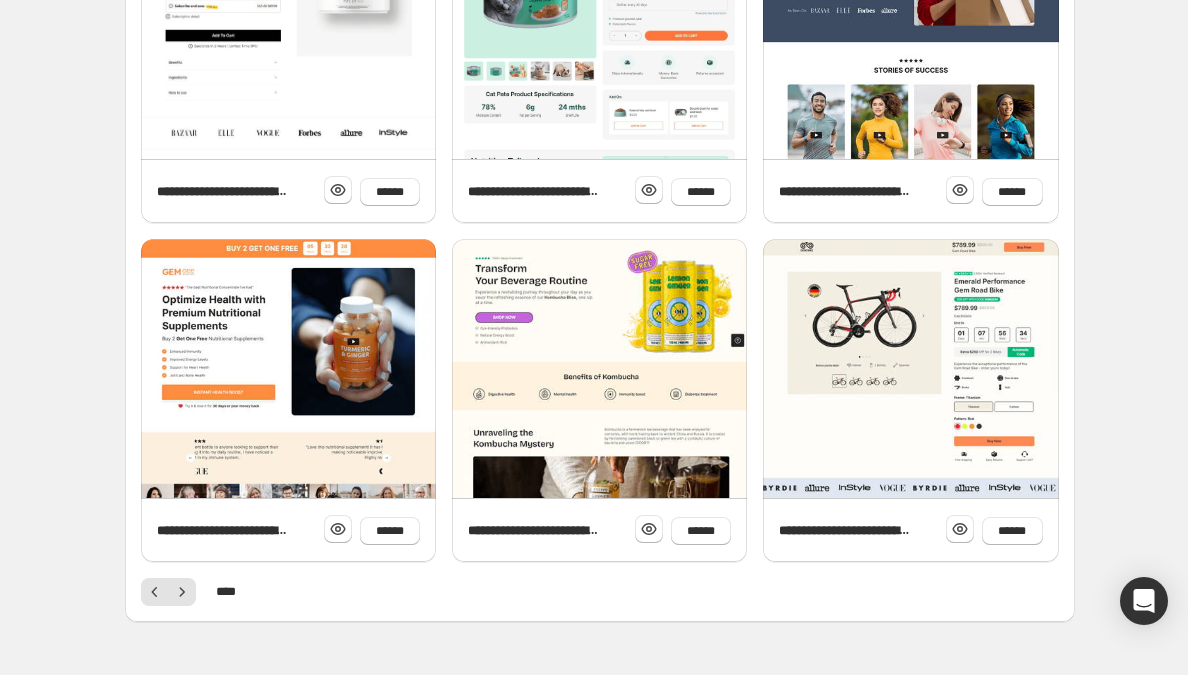 click 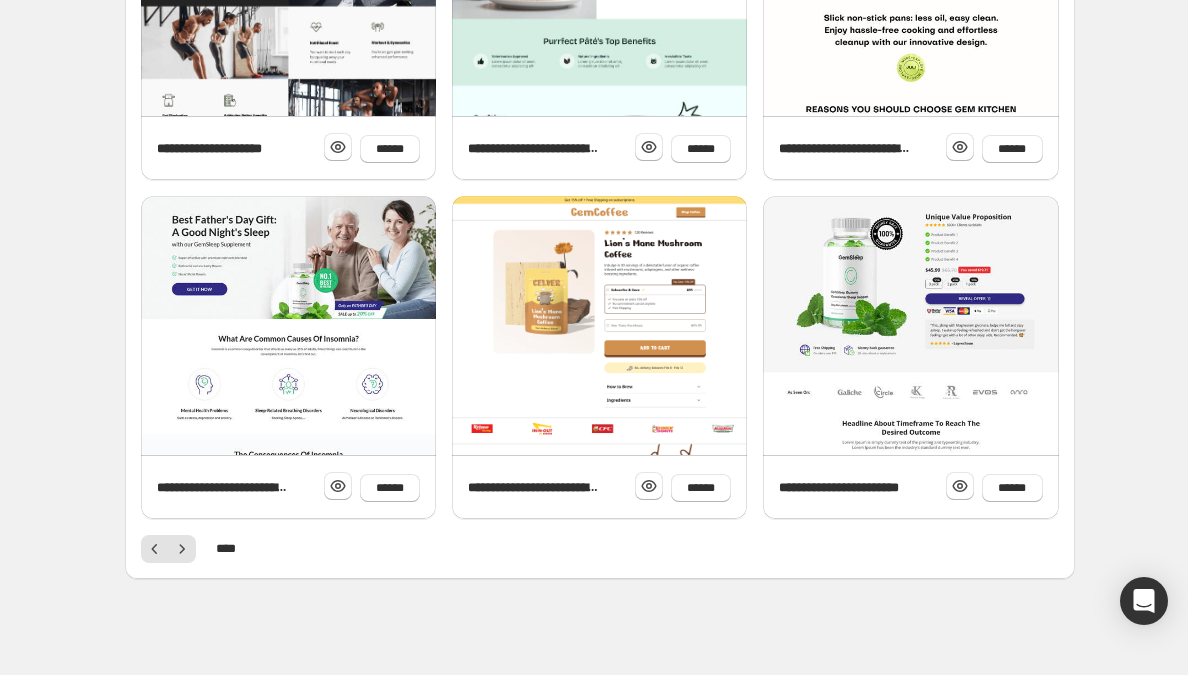 scroll, scrollTop: 765, scrollLeft: 0, axis: vertical 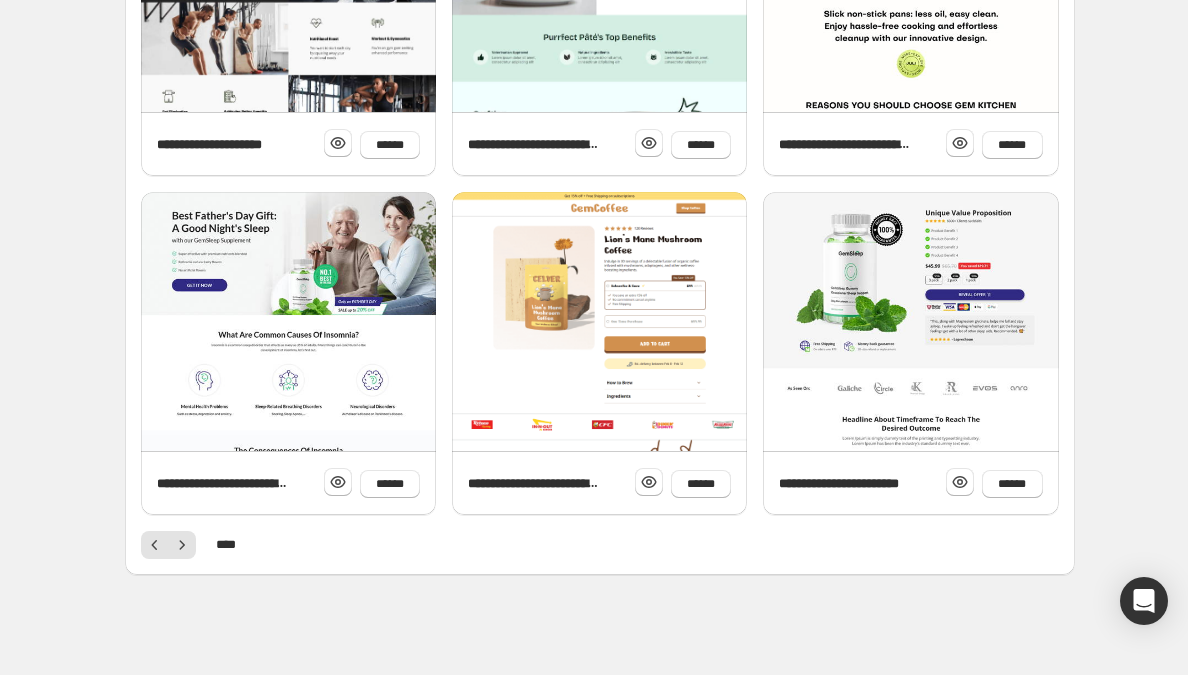 click 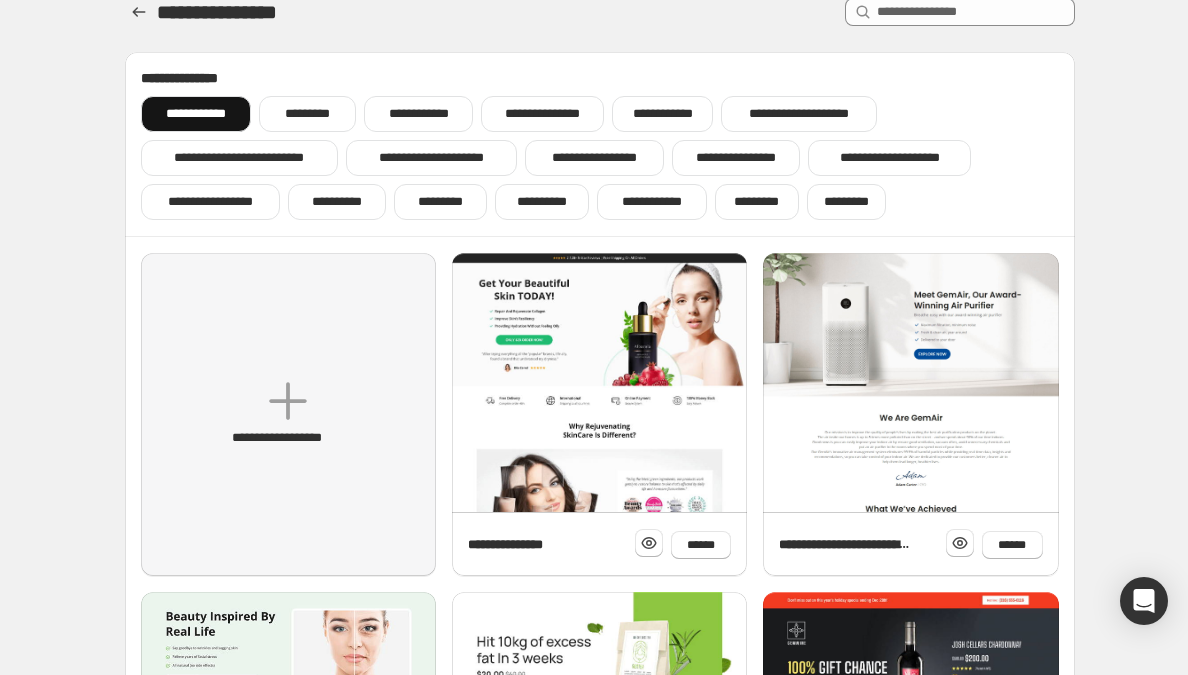 scroll, scrollTop: 0, scrollLeft: 0, axis: both 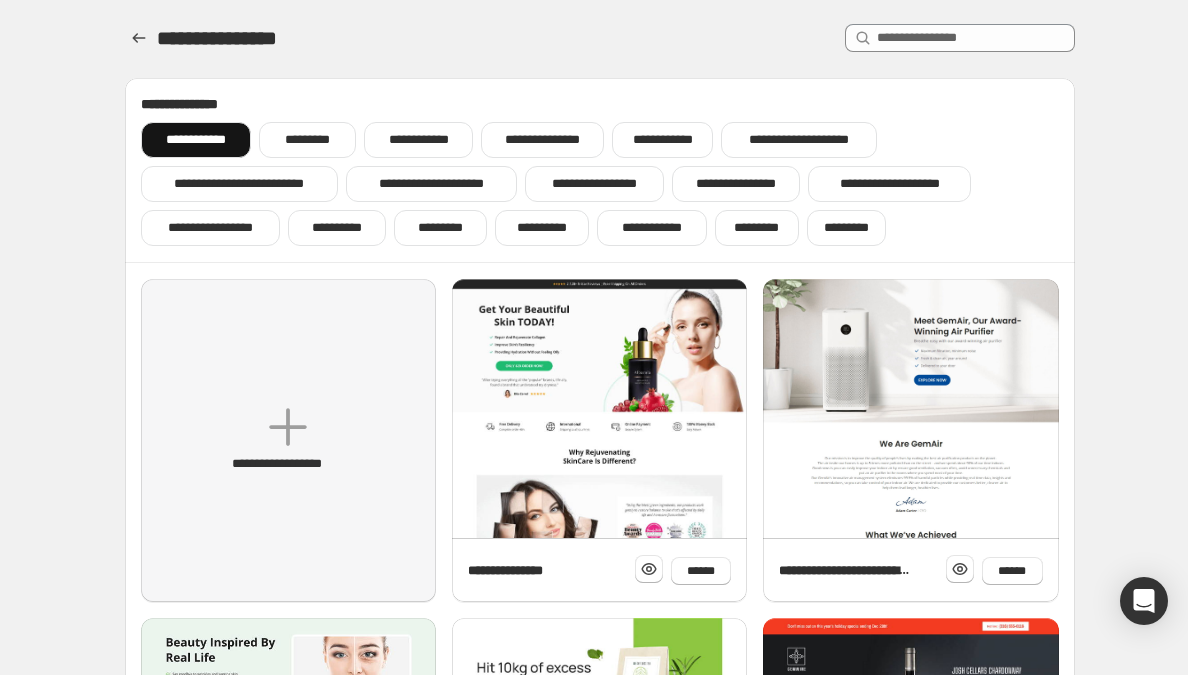 click at bounding box center [599, 945] 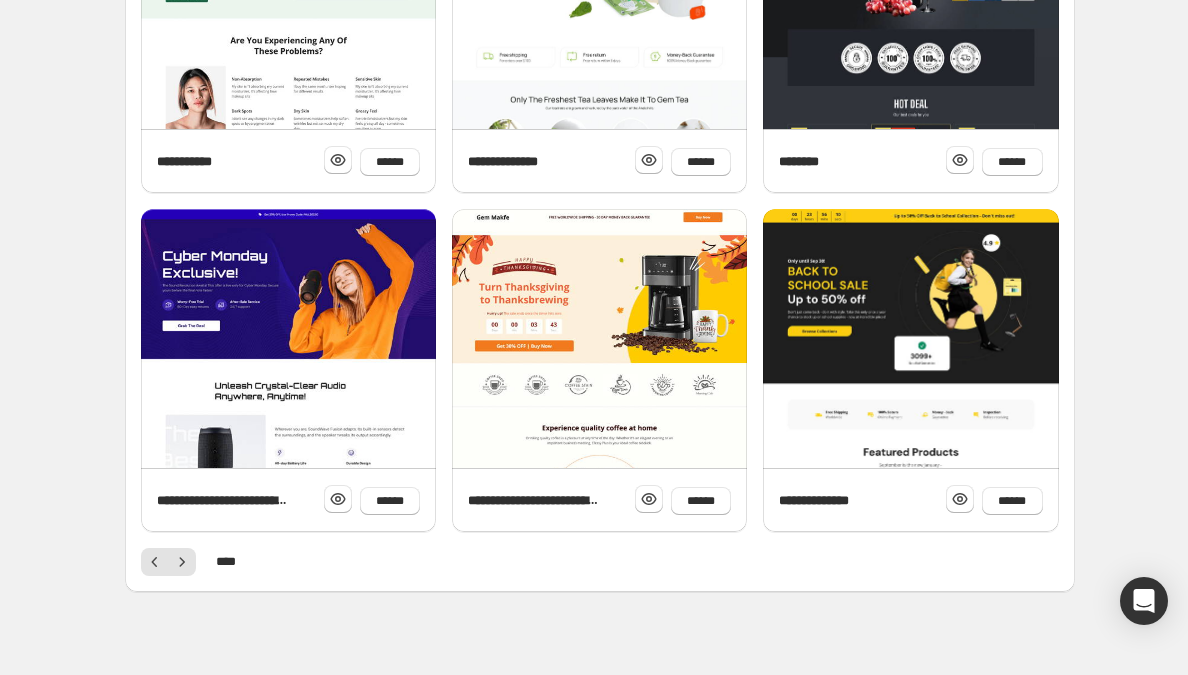 scroll, scrollTop: 765, scrollLeft: 0, axis: vertical 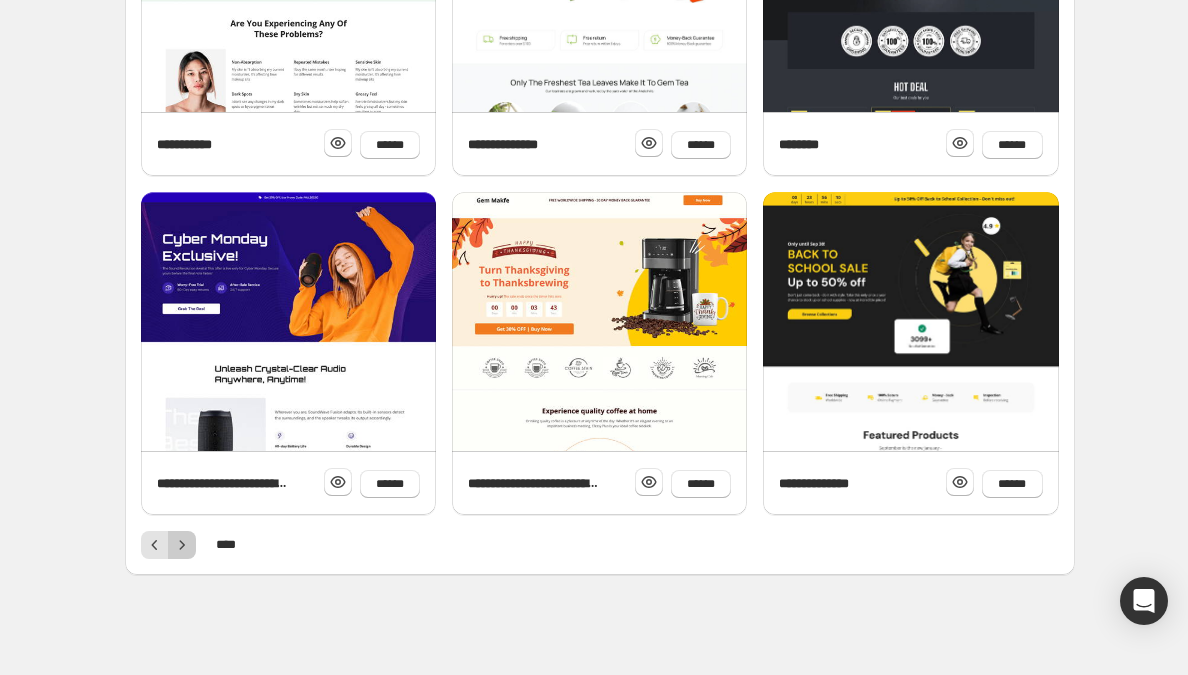 drag, startPoint x: 843, startPoint y: 235, endPoint x: 181, endPoint y: 544, distance: 730.5649 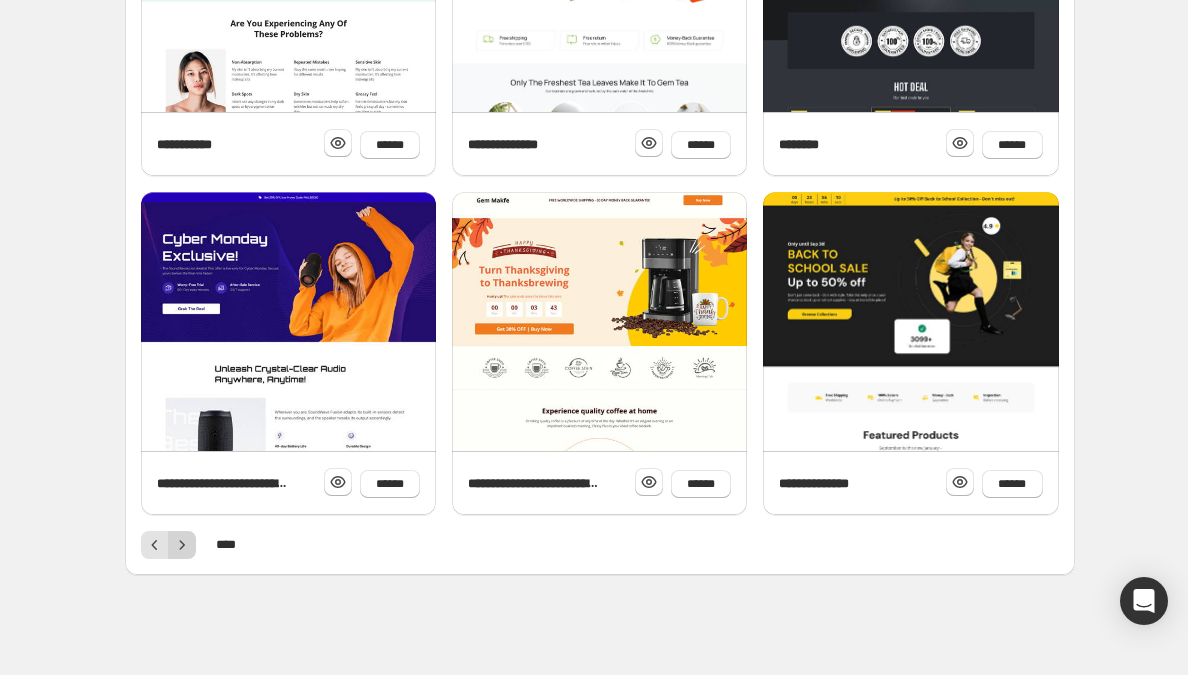 click 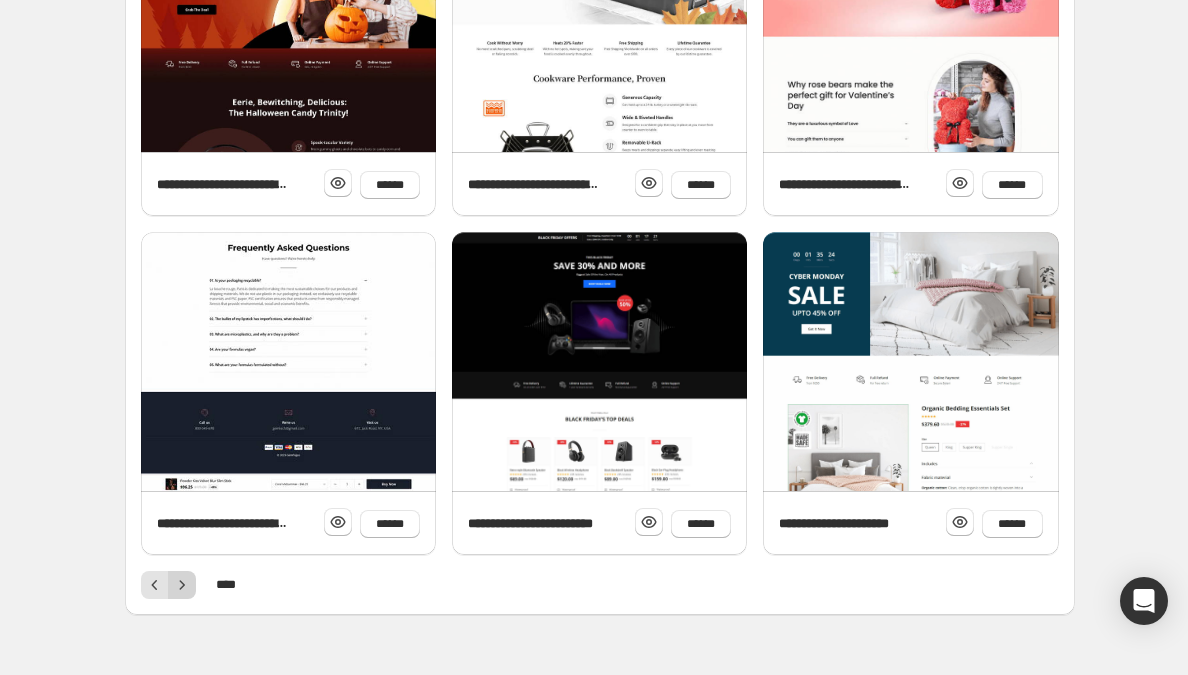 scroll, scrollTop: 765, scrollLeft: 0, axis: vertical 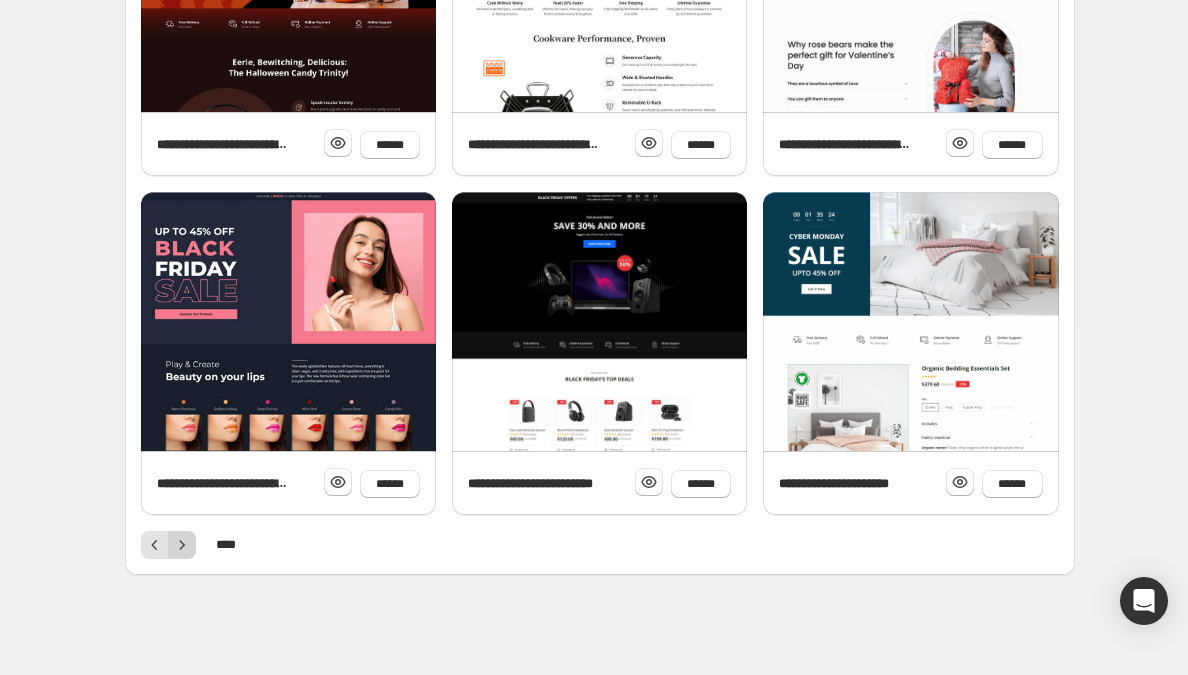 click on "**********" at bounding box center (599, 483) 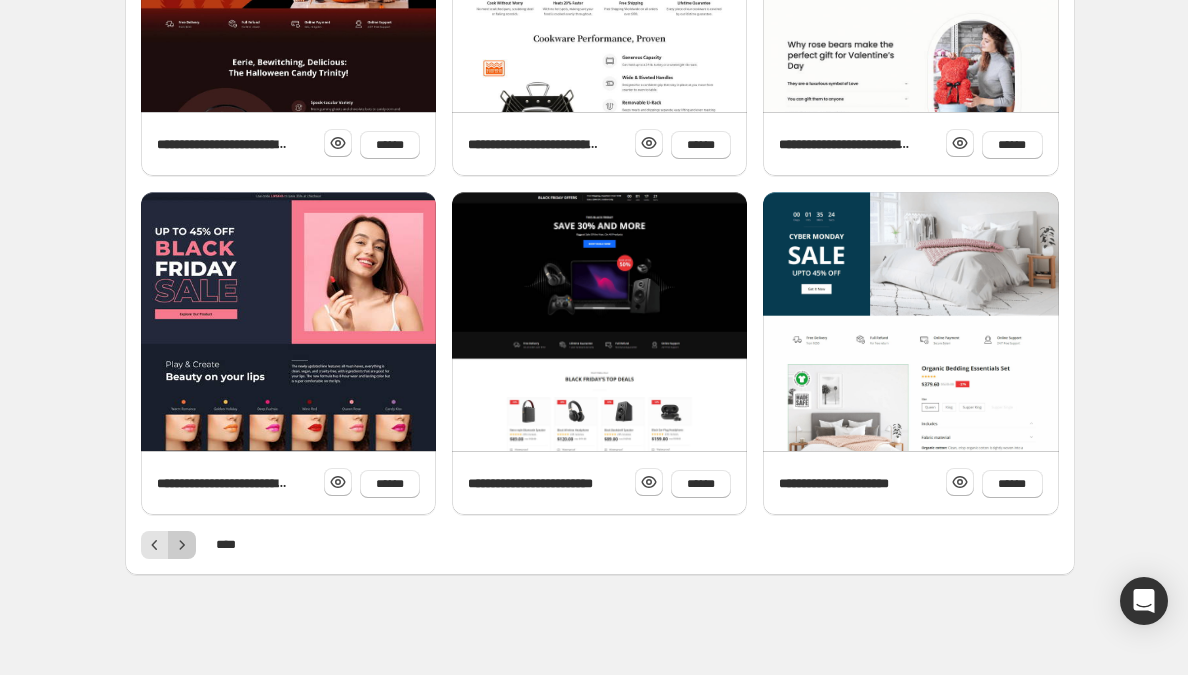 drag, startPoint x: 181, startPoint y: 544, endPoint x: 191, endPoint y: 546, distance: 10.198039 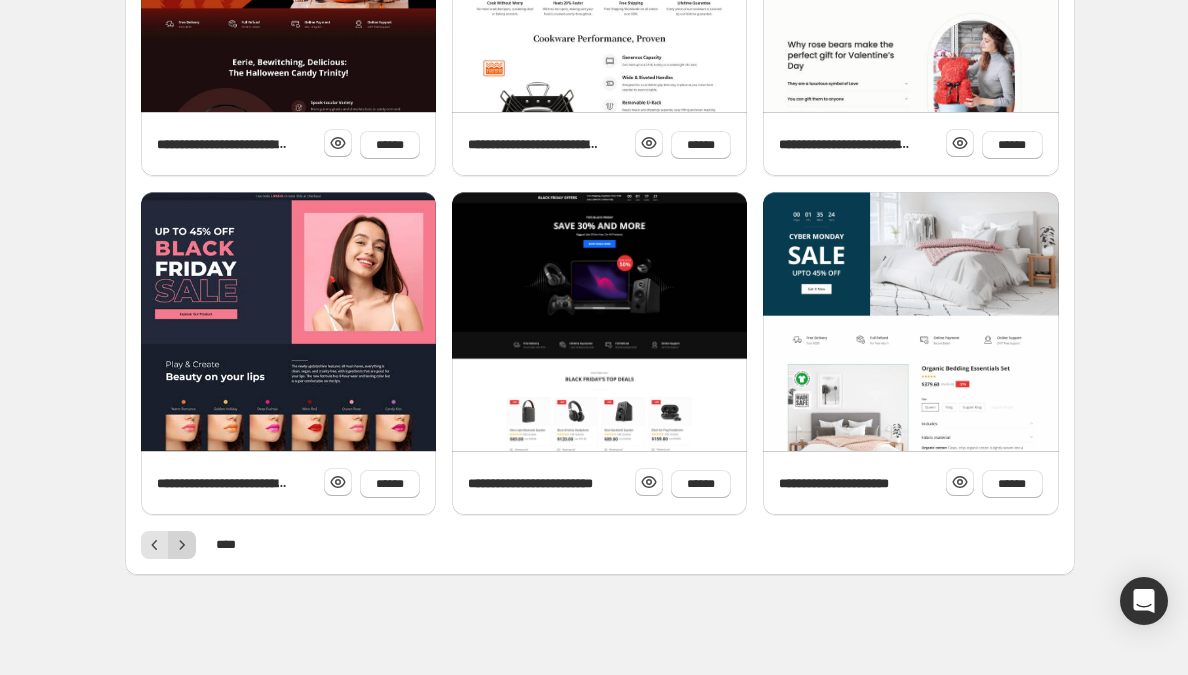 click 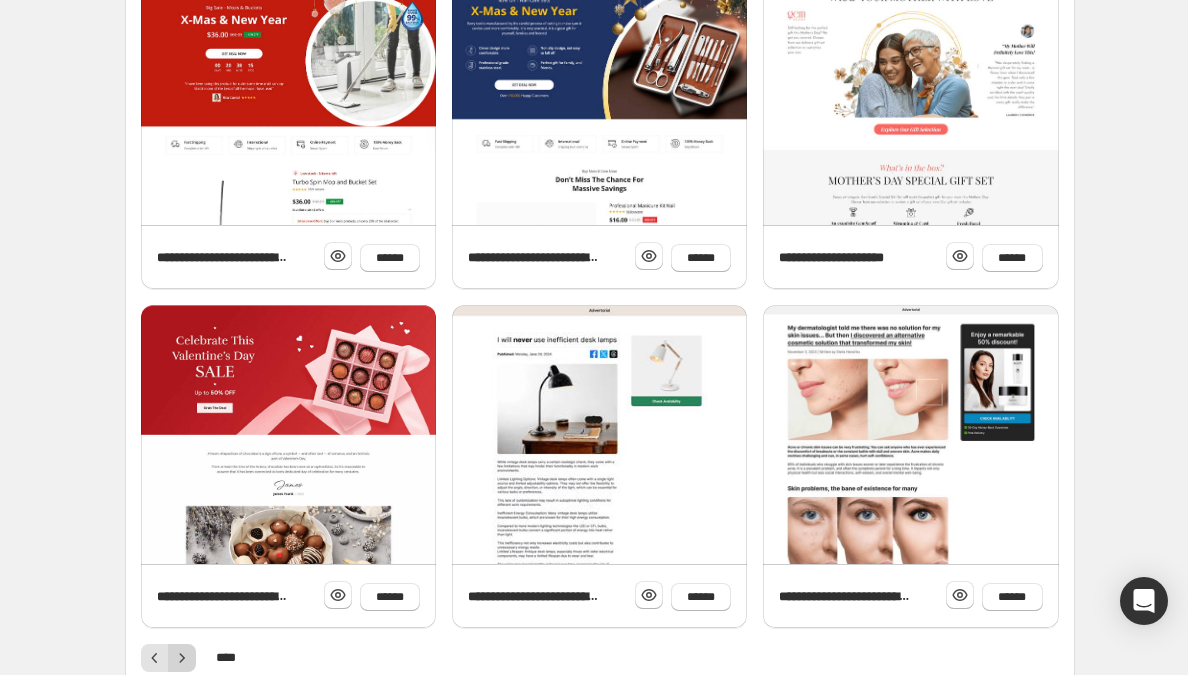 scroll, scrollTop: 690, scrollLeft: 0, axis: vertical 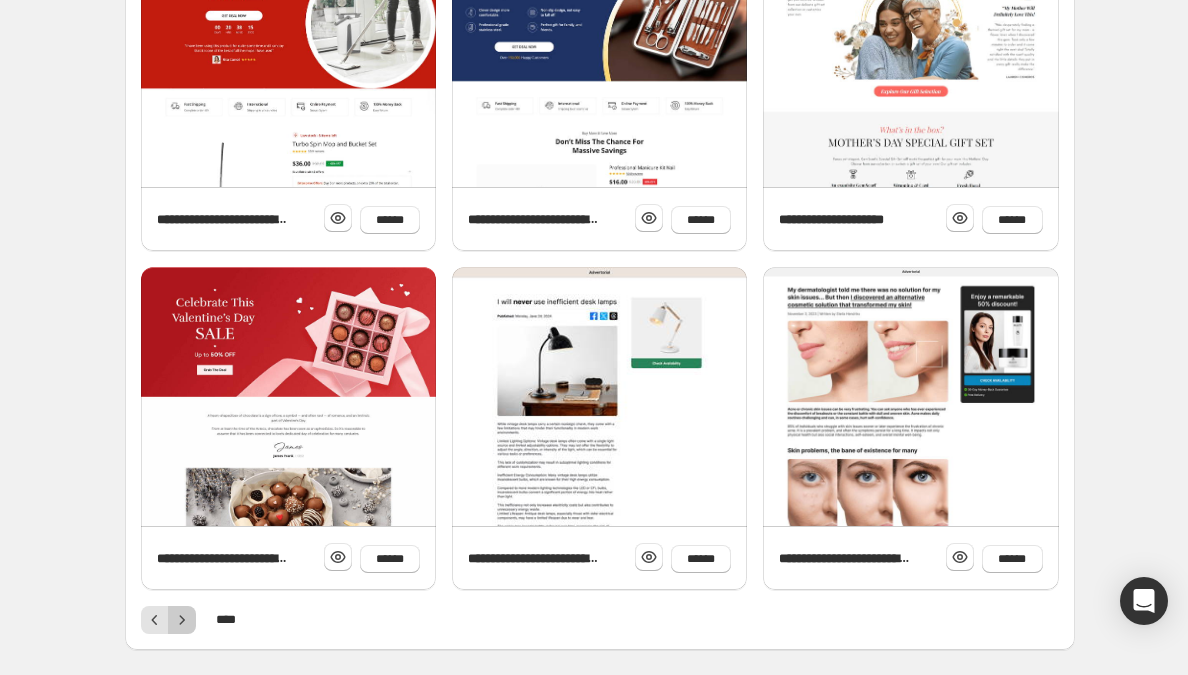 drag, startPoint x: 191, startPoint y: 546, endPoint x: 185, endPoint y: 622, distance: 76.23647 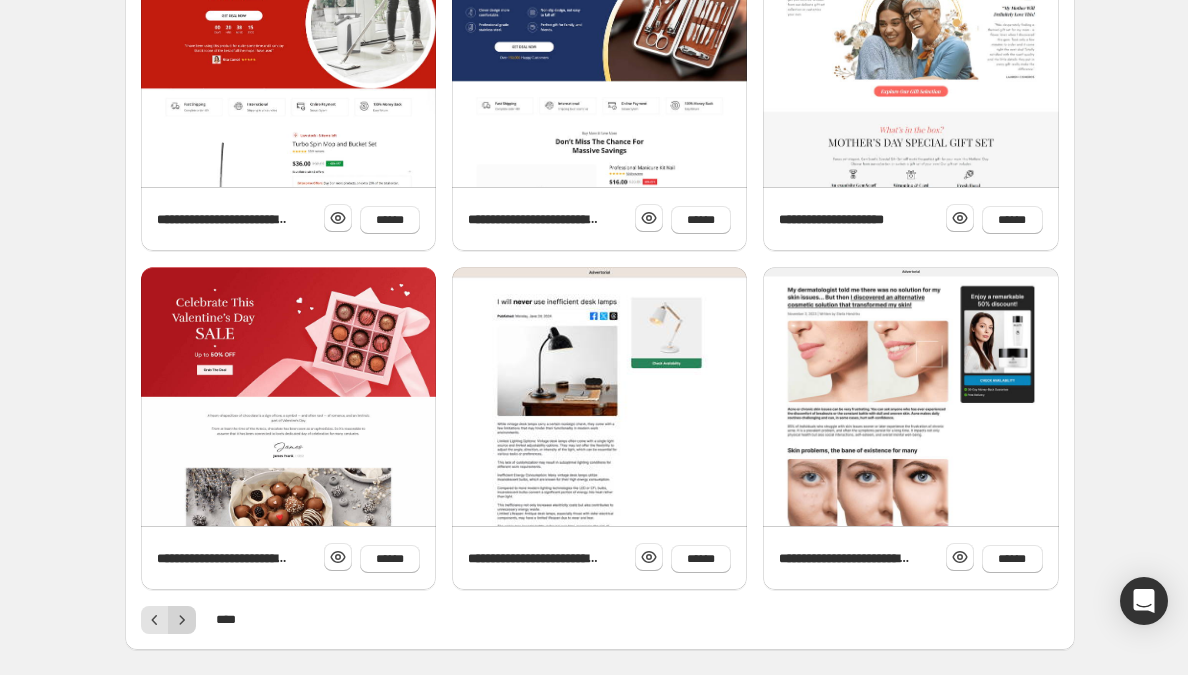 click 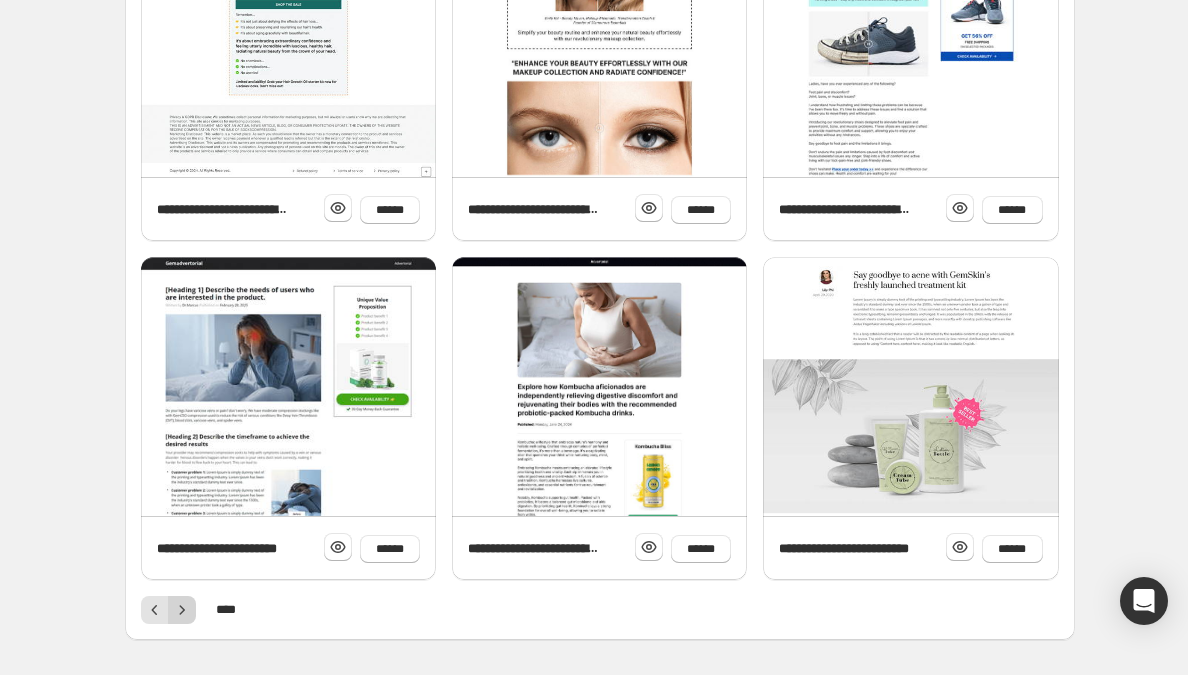 scroll, scrollTop: 765, scrollLeft: 0, axis: vertical 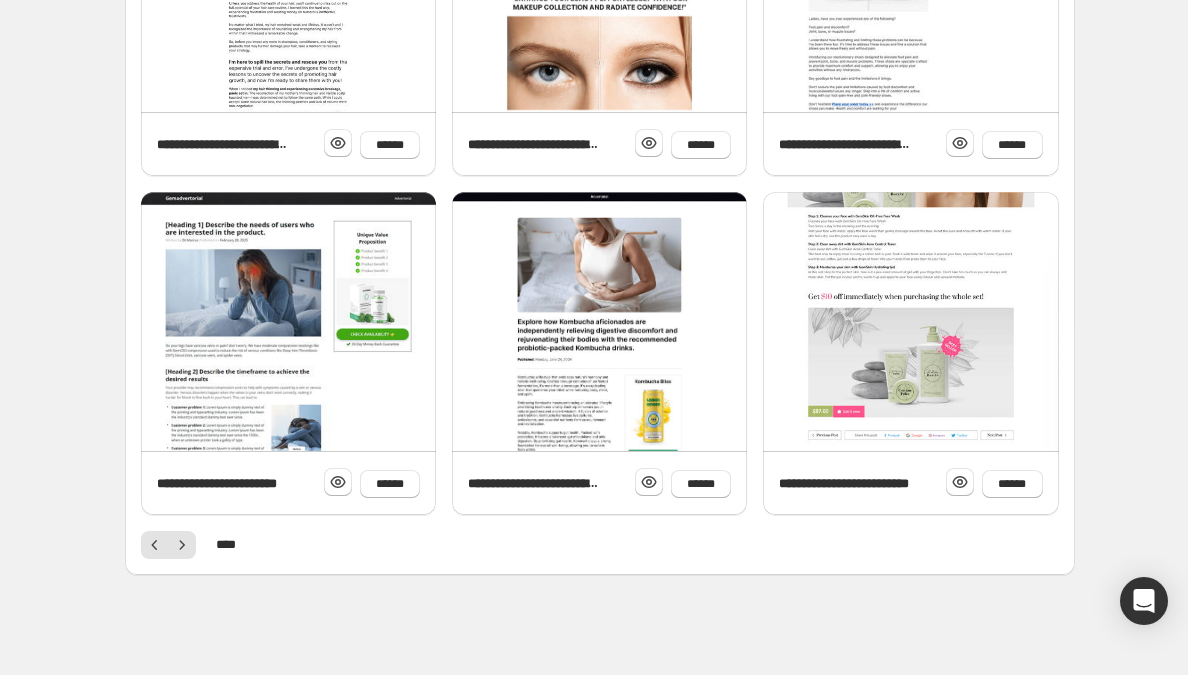 drag, startPoint x: 185, startPoint y: 622, endPoint x: 890, endPoint y: 257, distance: 793.8829 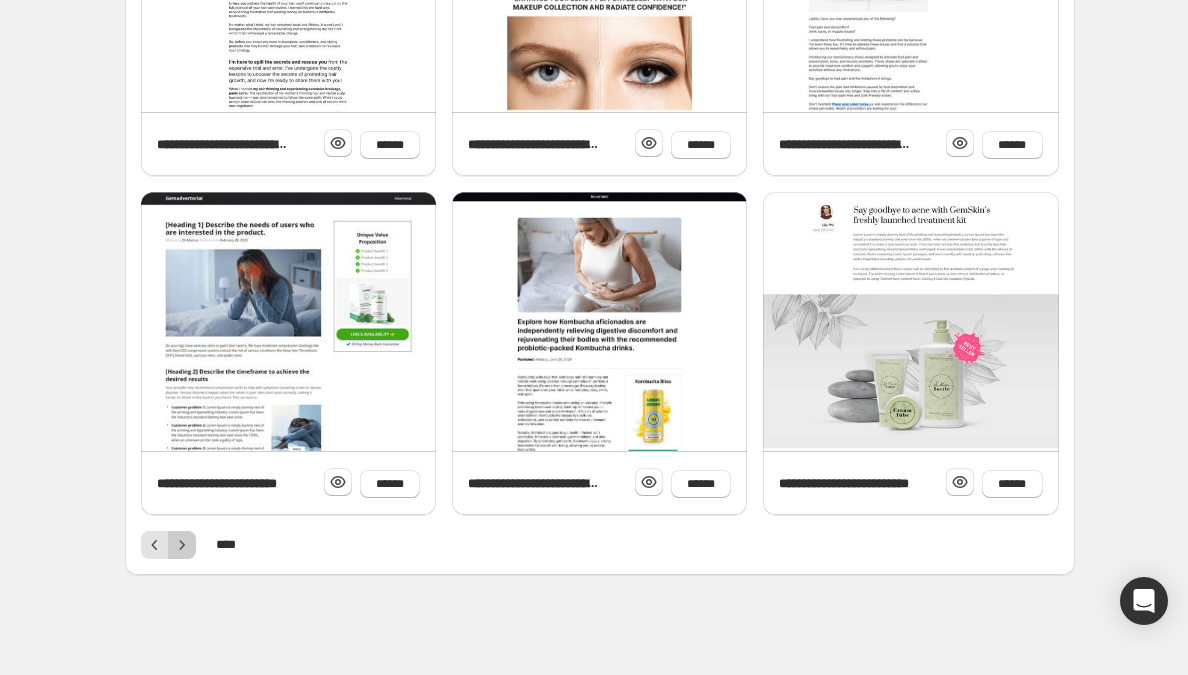 drag, startPoint x: 890, startPoint y: 257, endPoint x: 179, endPoint y: 553, distance: 770.1539 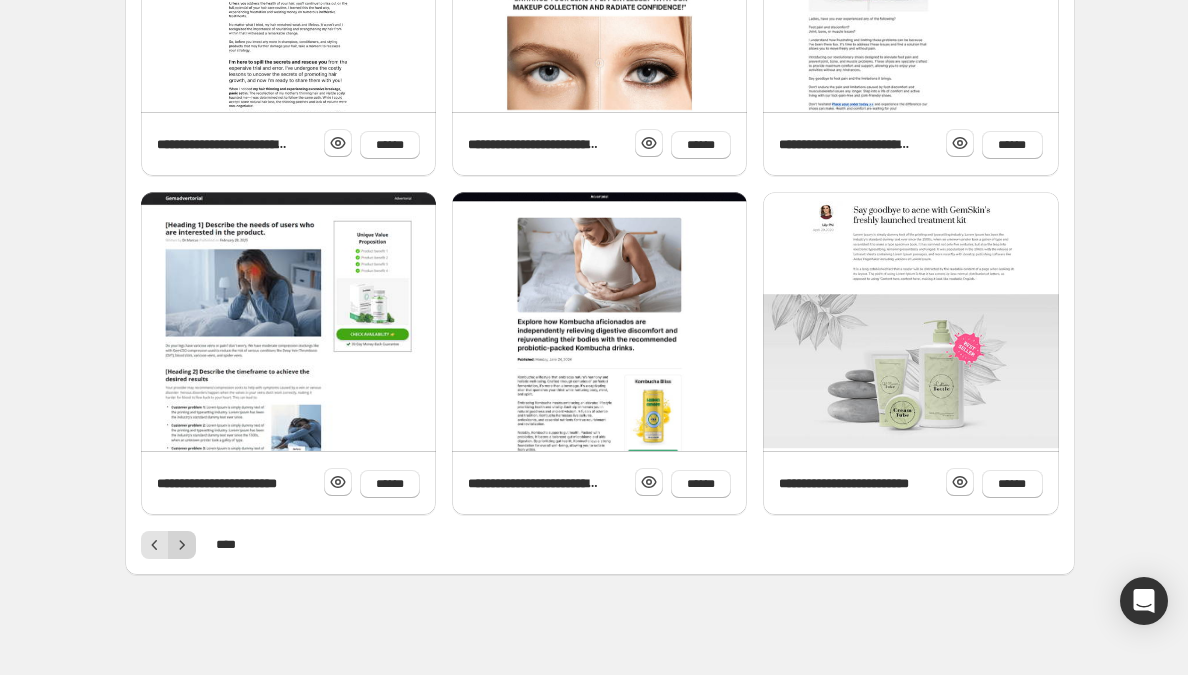 click 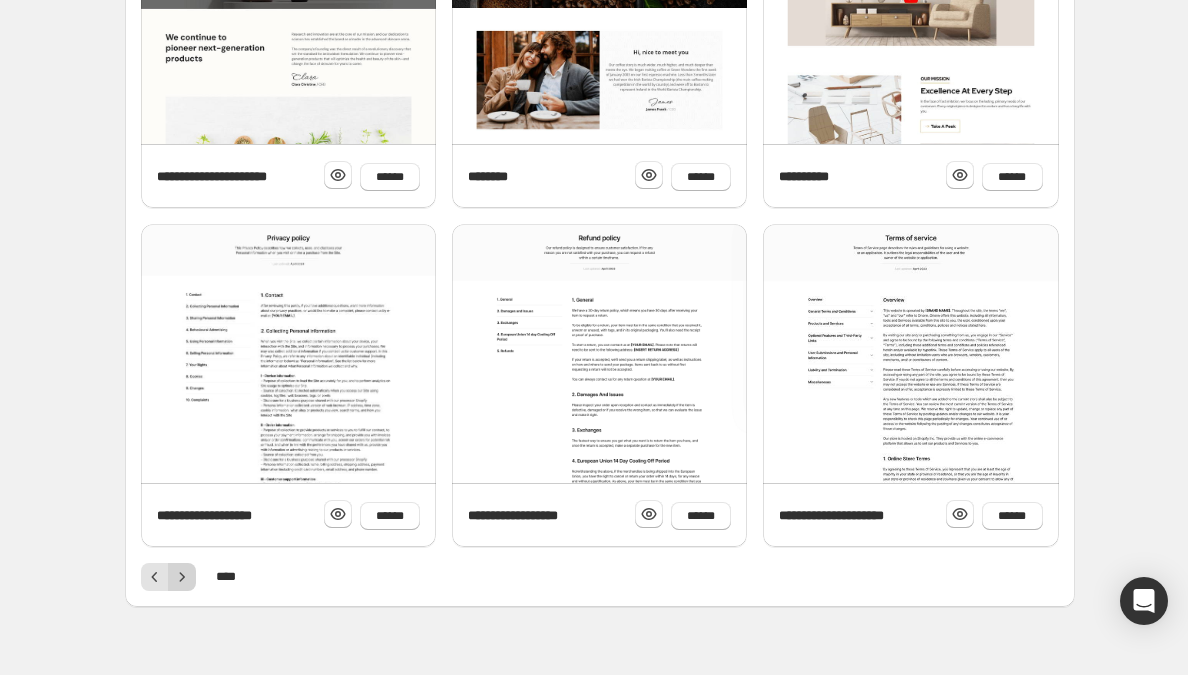 scroll, scrollTop: 765, scrollLeft: 0, axis: vertical 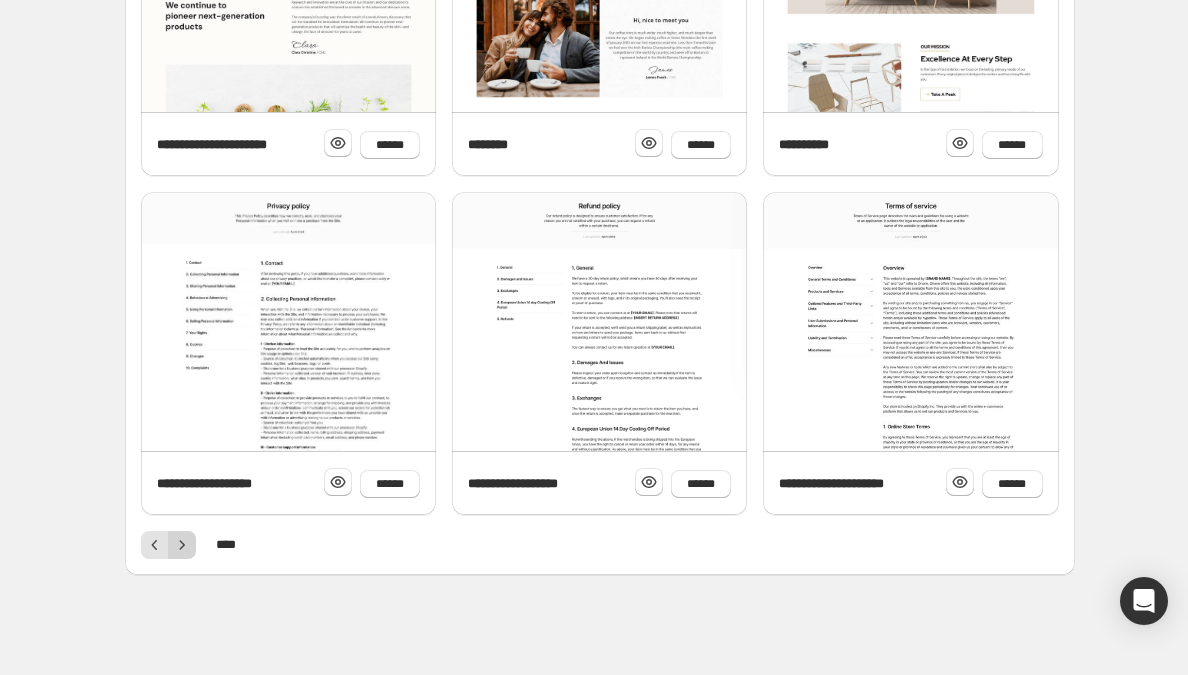 click 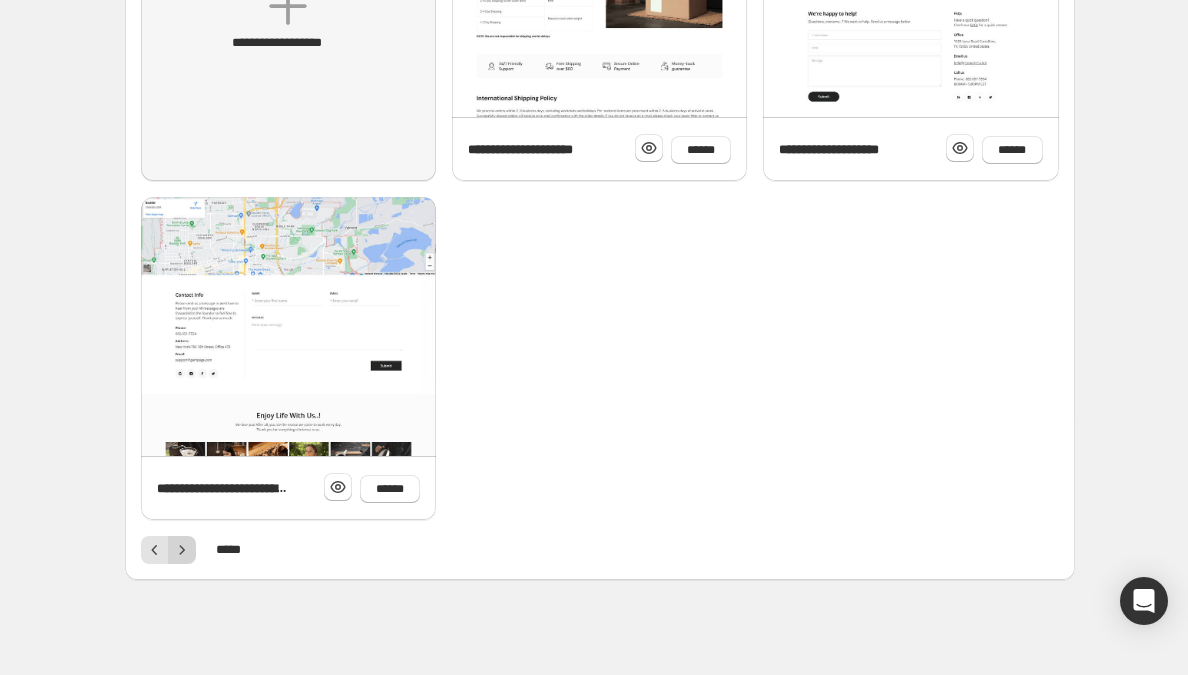 scroll, scrollTop: 426, scrollLeft: 0, axis: vertical 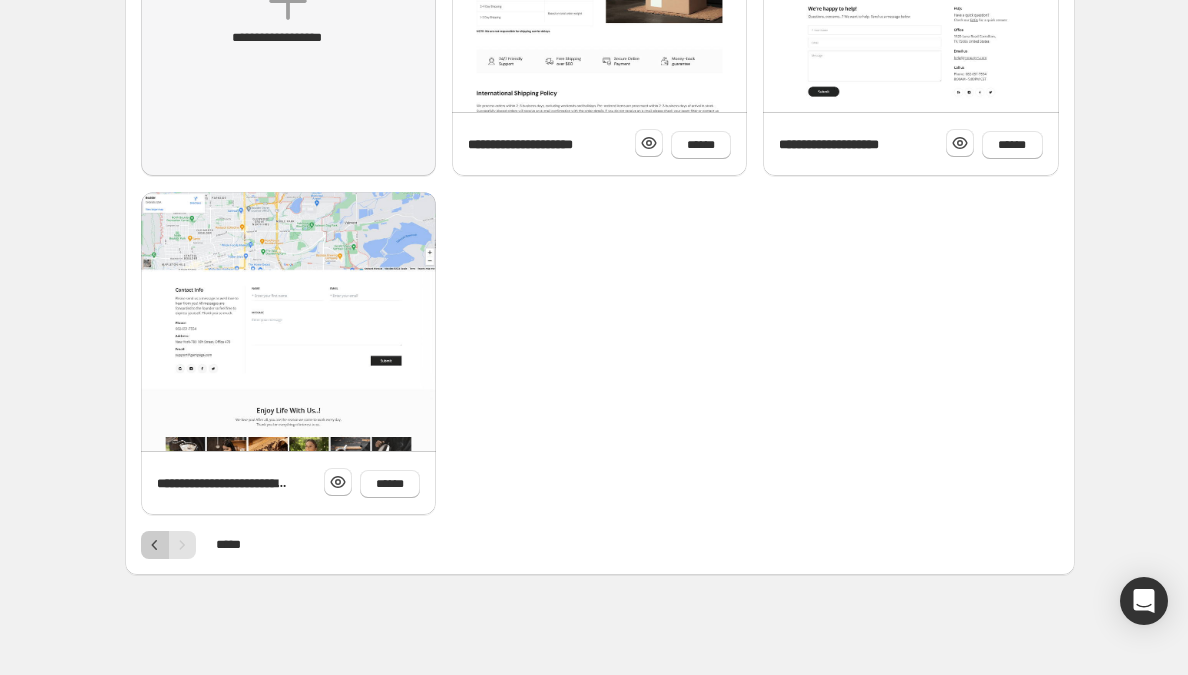 drag, startPoint x: 179, startPoint y: 553, endPoint x: 157, endPoint y: 548, distance: 22.561028 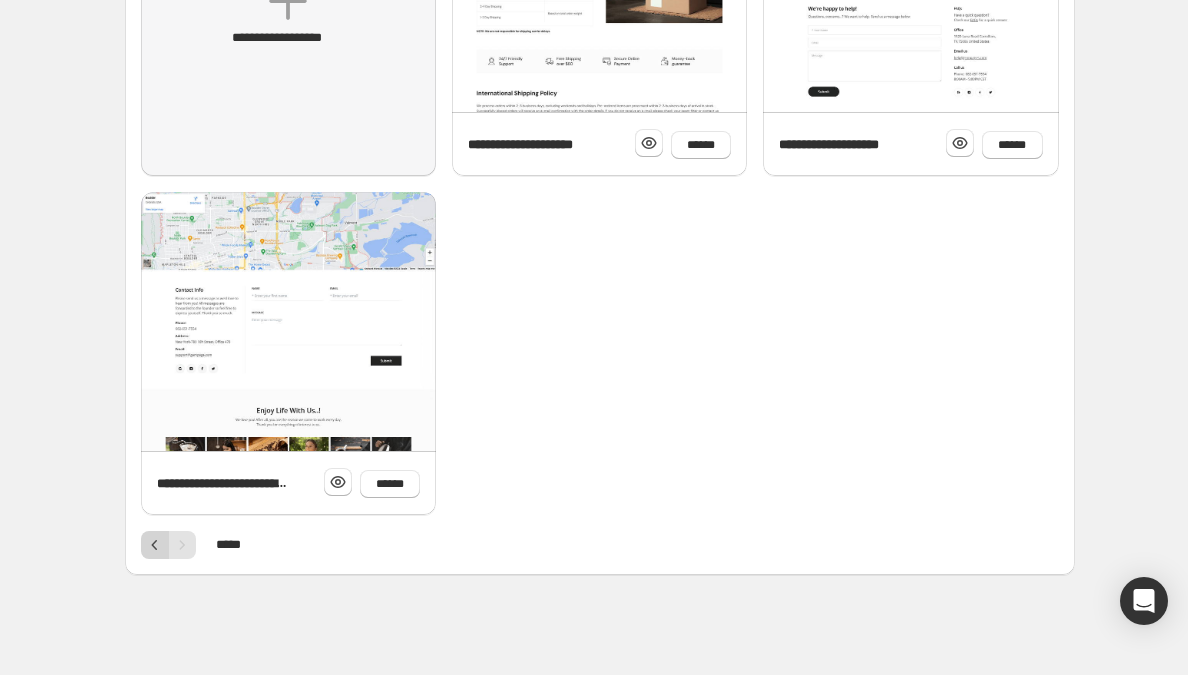 click 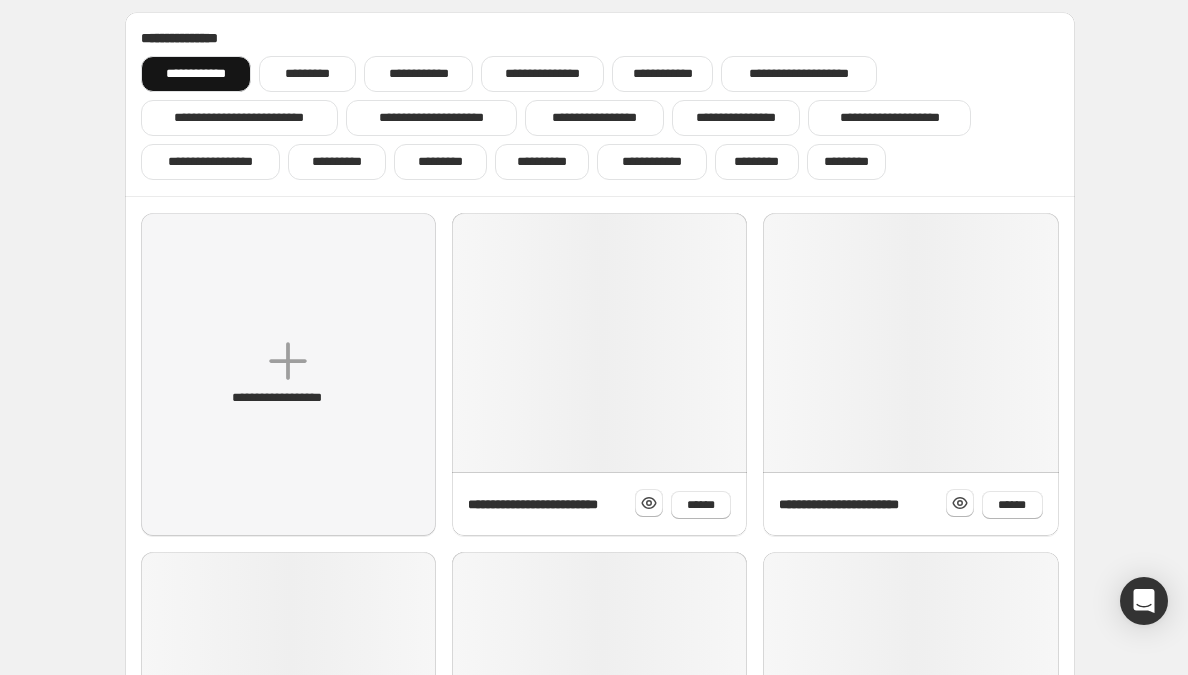 scroll, scrollTop: 0, scrollLeft: 0, axis: both 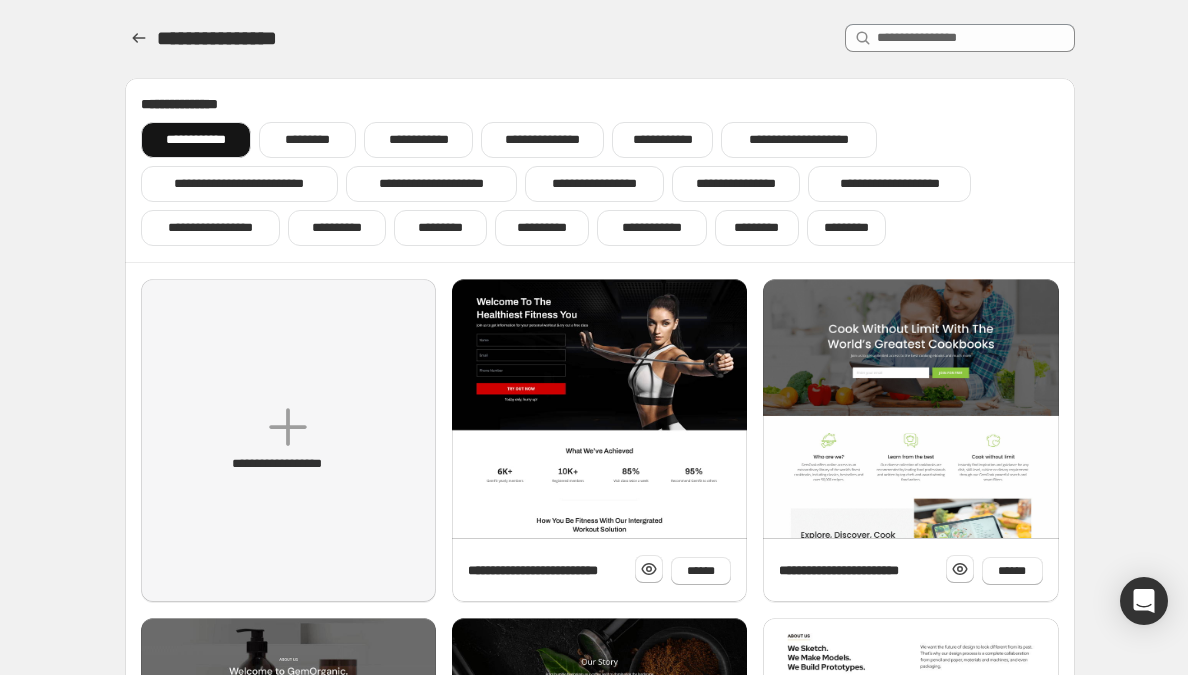 click on "**********" at bounding box center [288, 440] 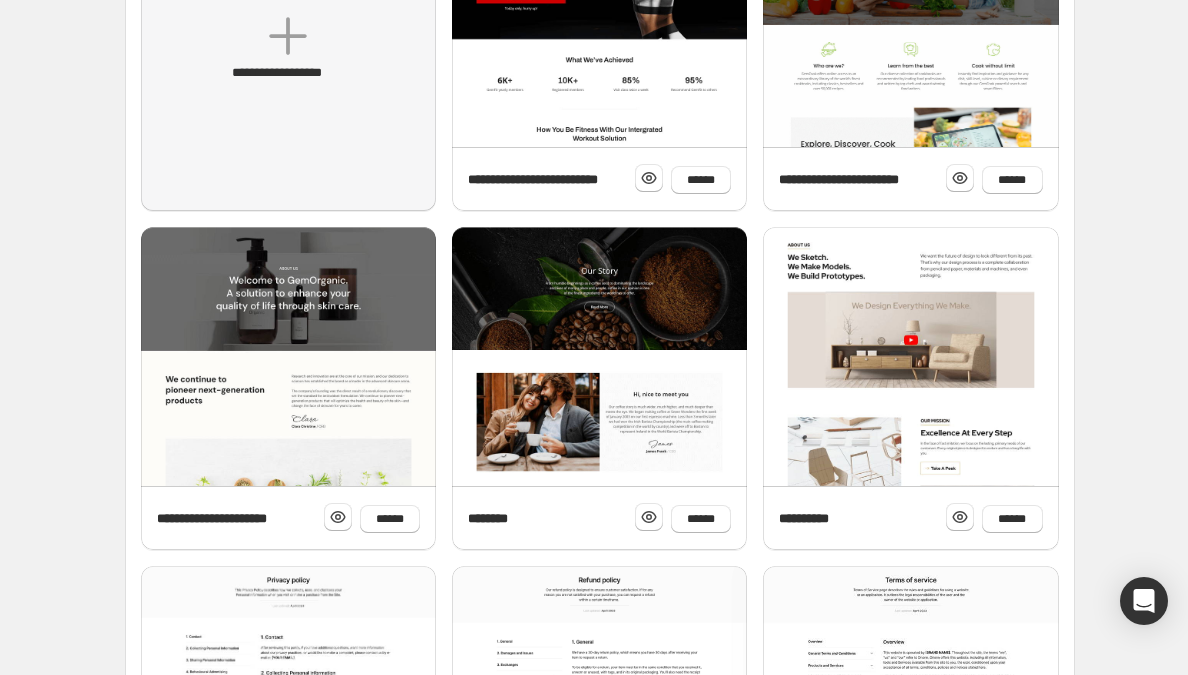 scroll, scrollTop: 512, scrollLeft: 0, axis: vertical 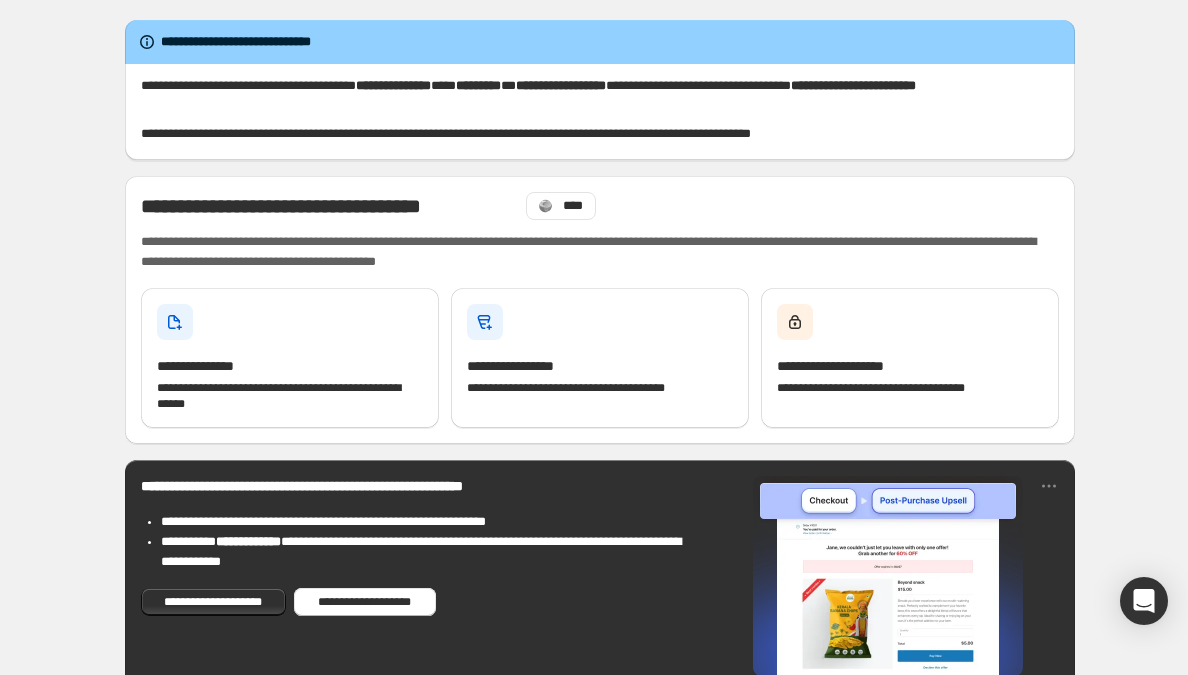 click on "**********" at bounding box center [214, 366] 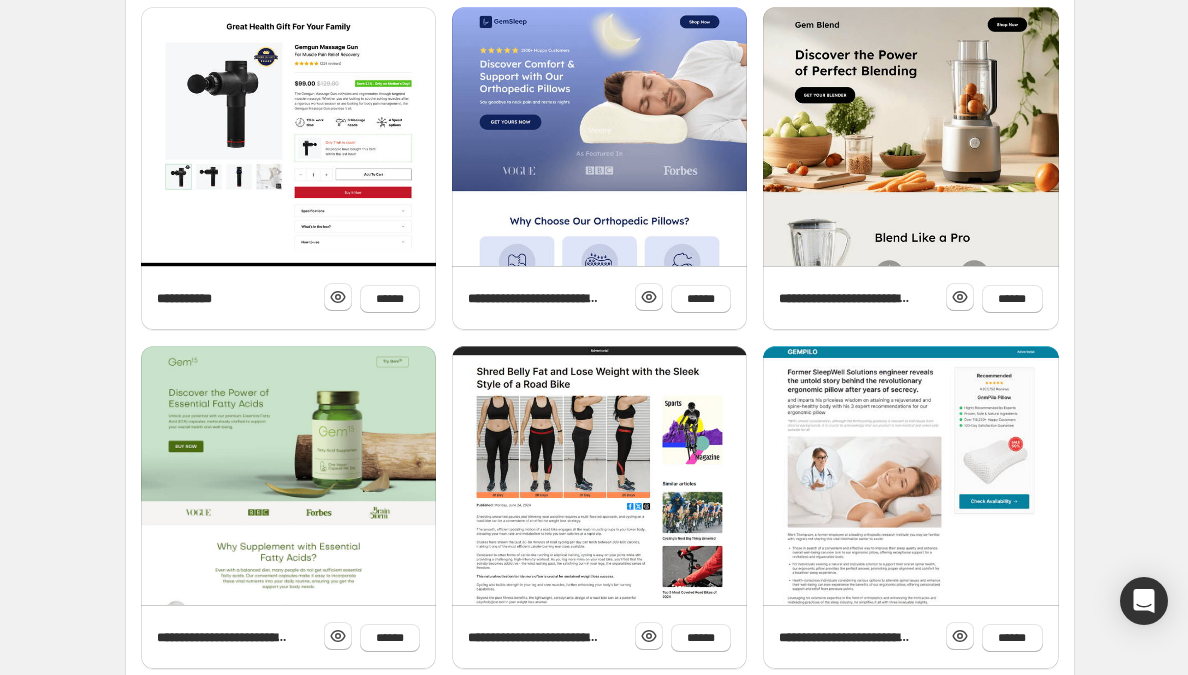 scroll, scrollTop: 743, scrollLeft: 0, axis: vertical 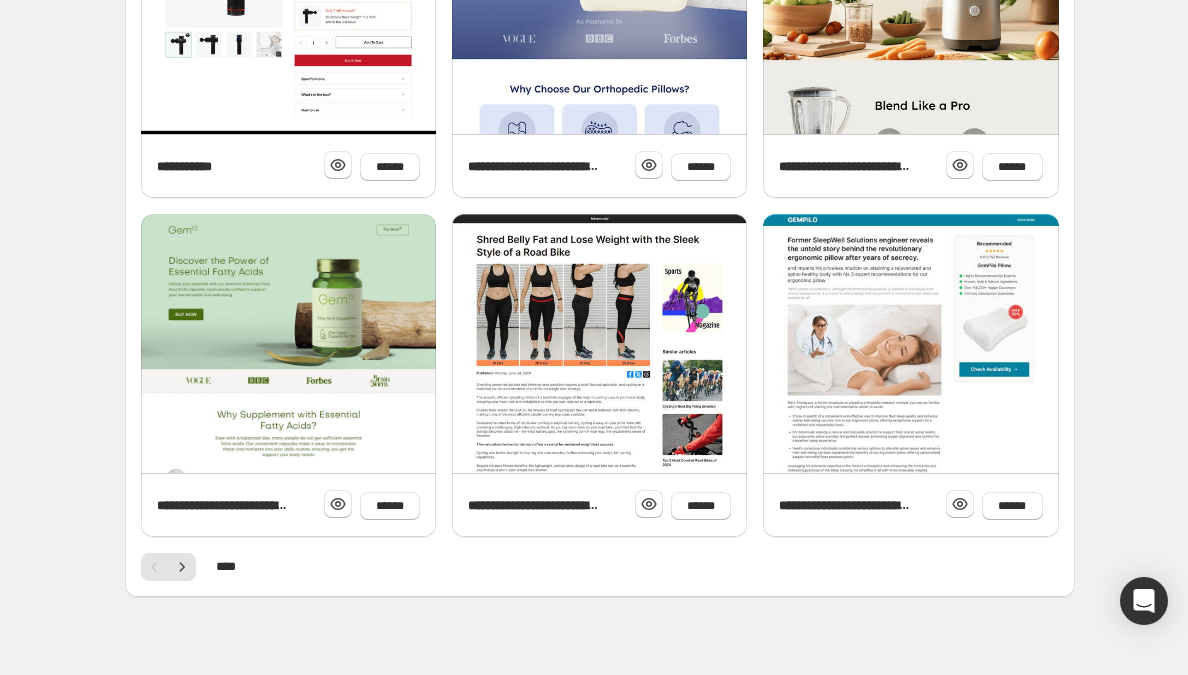 click 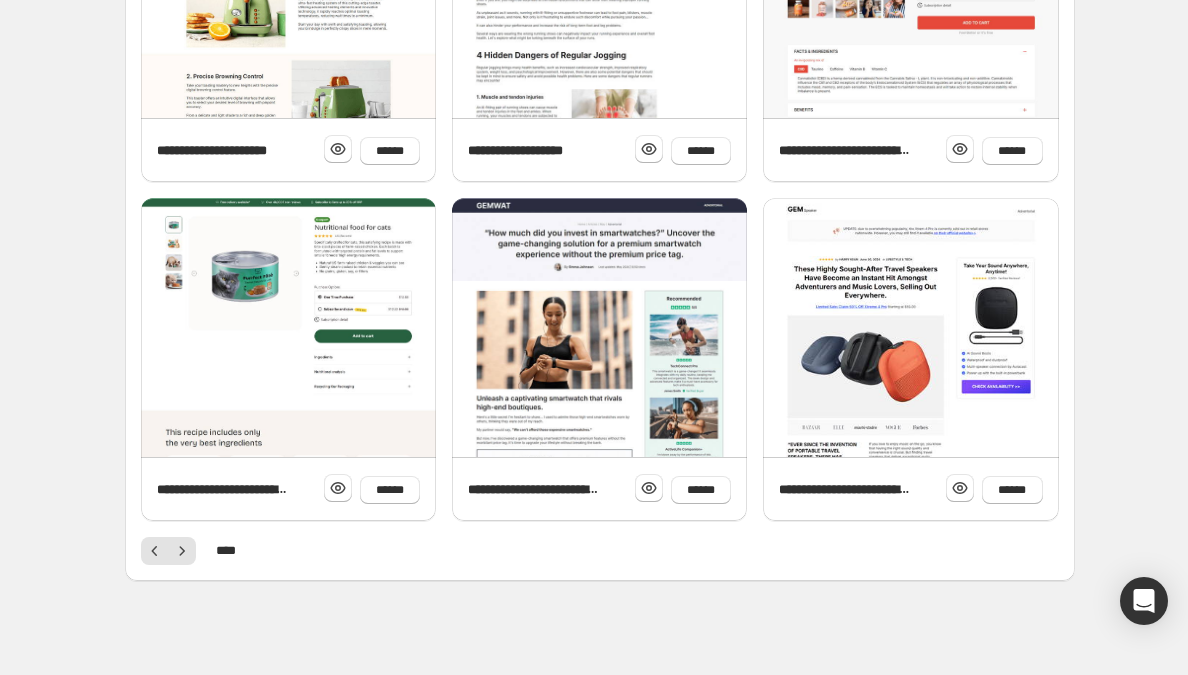 scroll, scrollTop: 758, scrollLeft: 0, axis: vertical 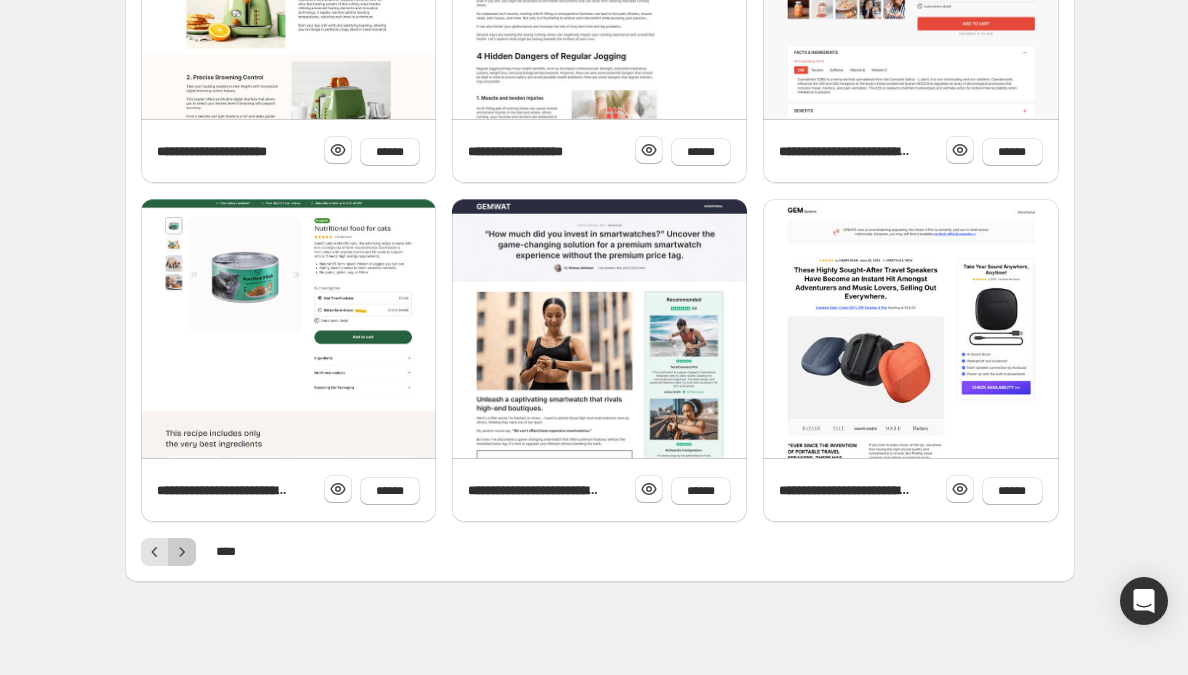 drag, startPoint x: 0, startPoint y: 0, endPoint x: 186, endPoint y: 555, distance: 585.3384 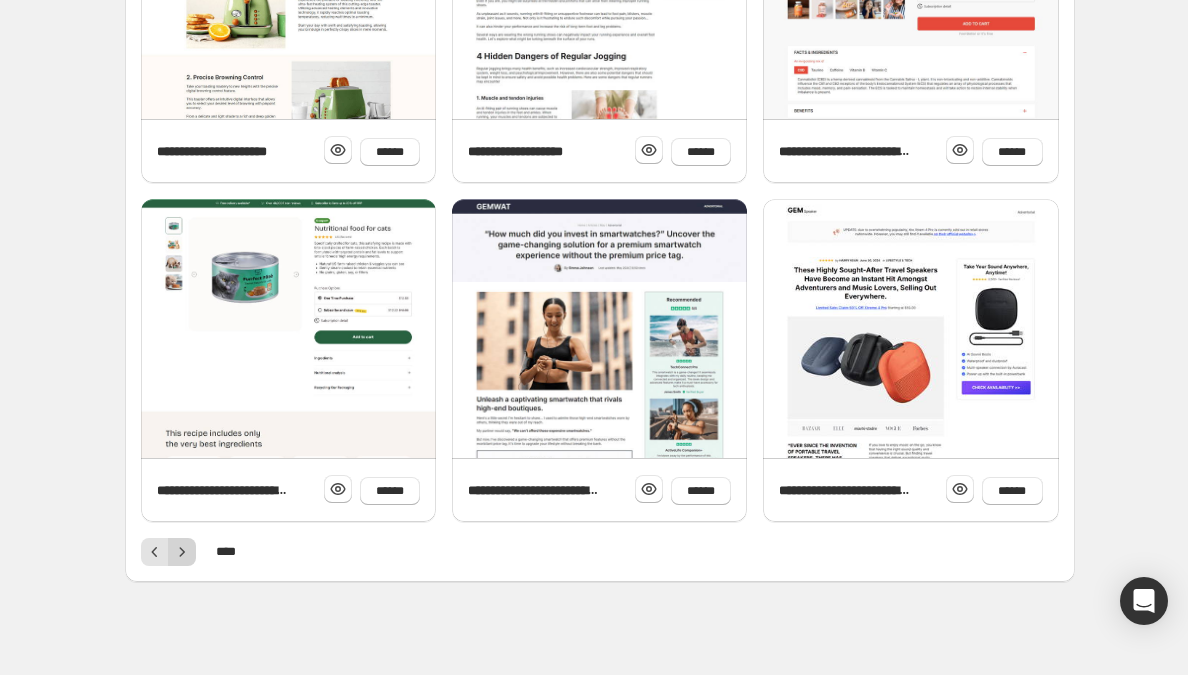 click 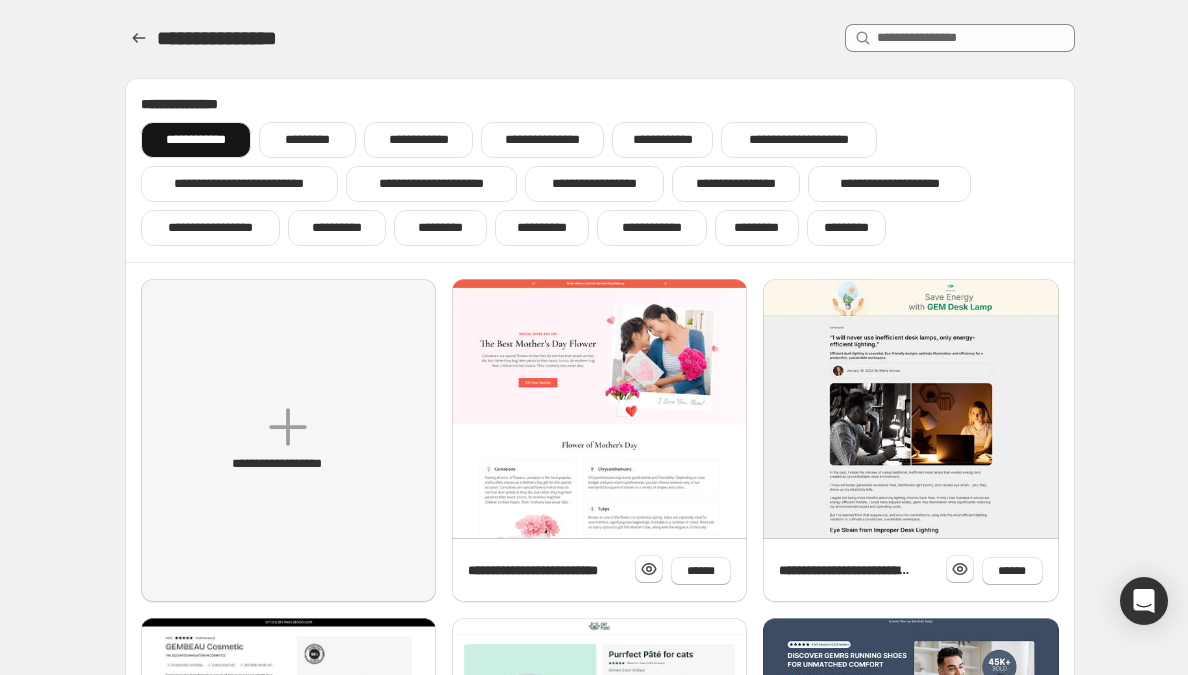 scroll, scrollTop: 765, scrollLeft: 0, axis: vertical 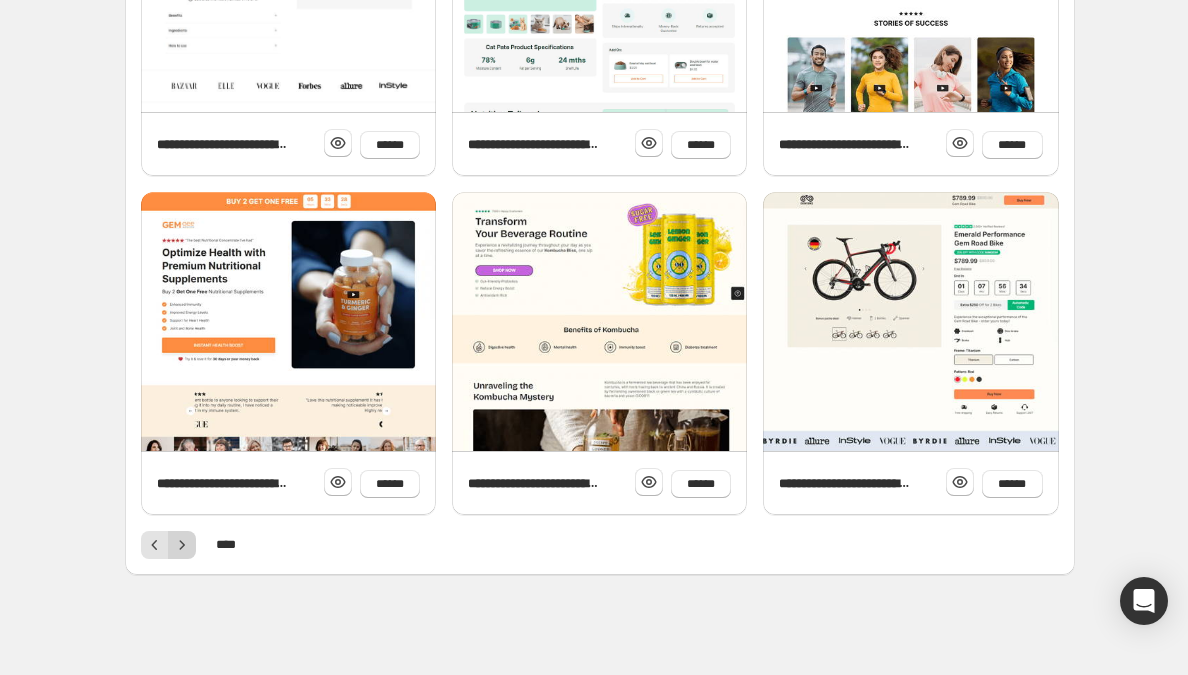 click 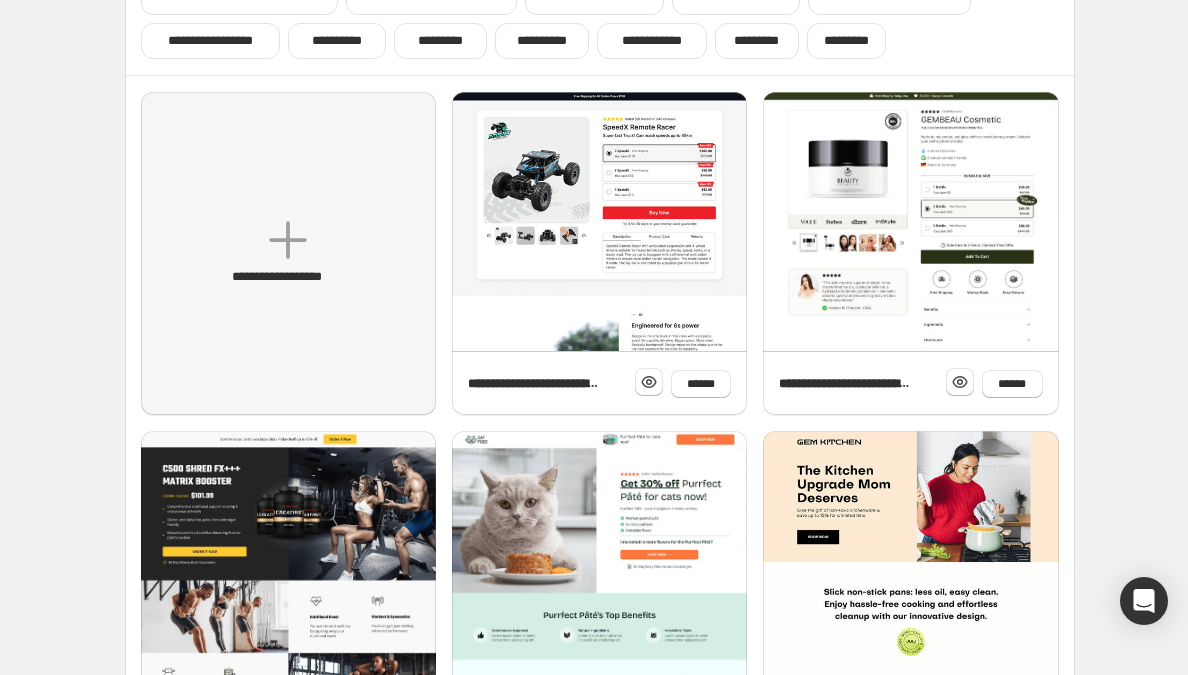 scroll, scrollTop: 765, scrollLeft: 0, axis: vertical 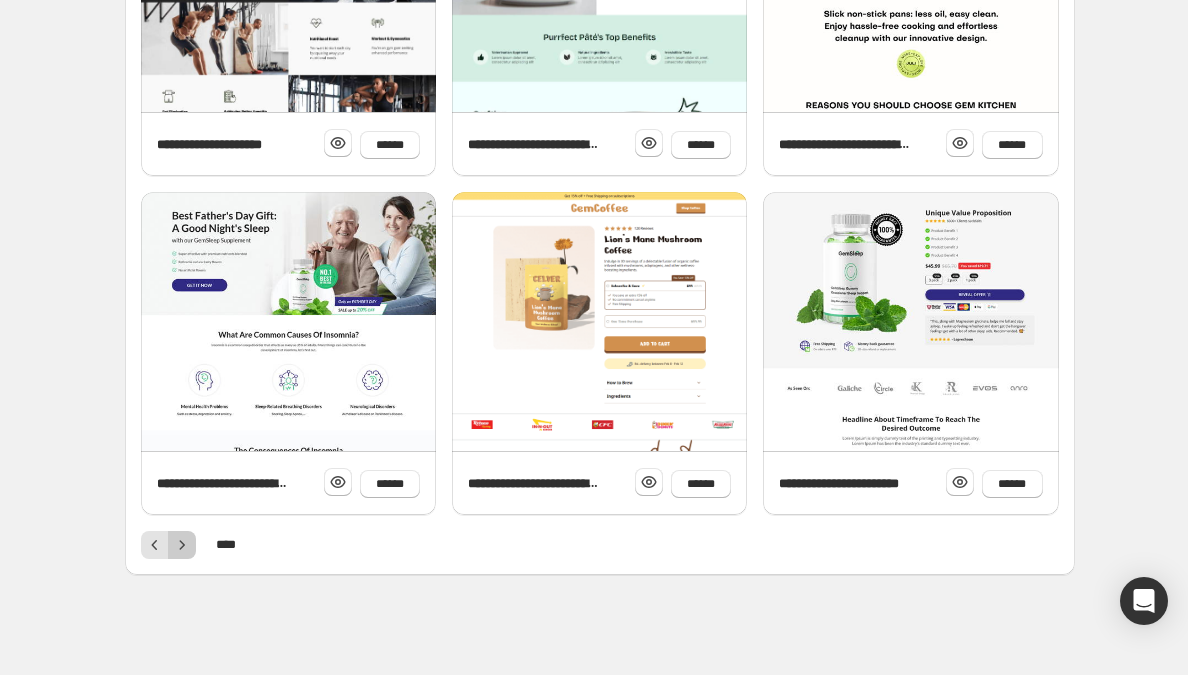 click 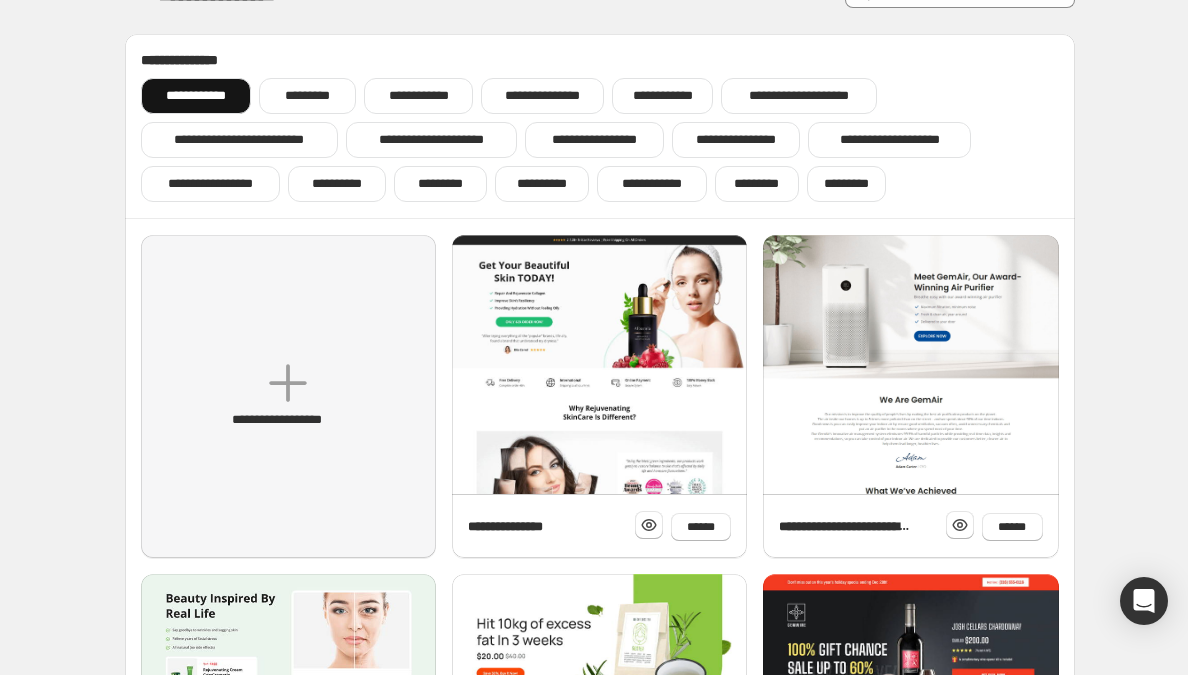 scroll, scrollTop: 0, scrollLeft: 0, axis: both 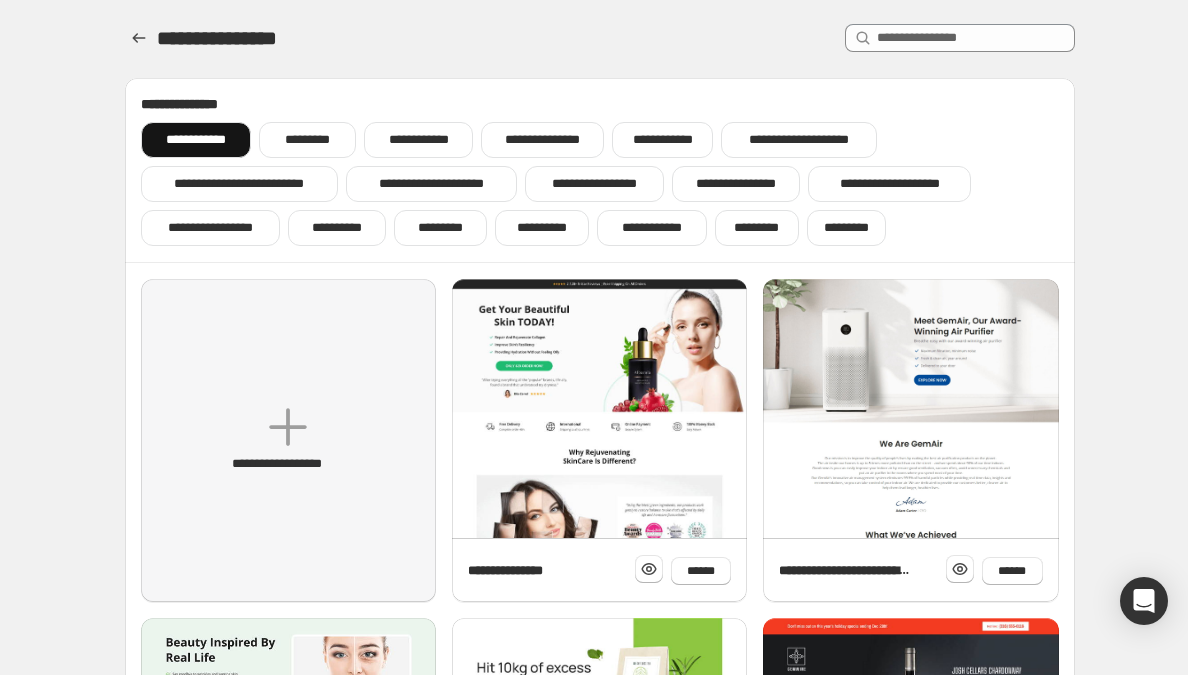 click at bounding box center (599, 945) 